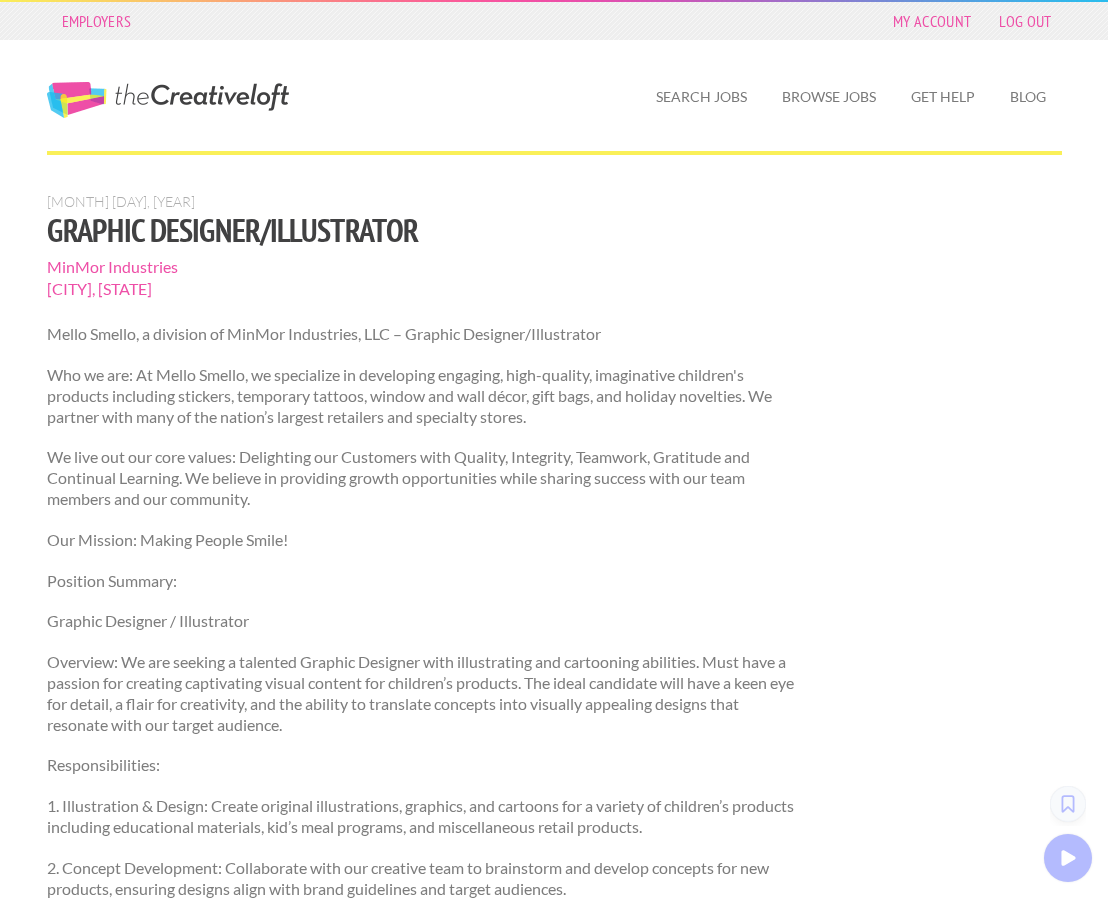 scroll, scrollTop: 0, scrollLeft: 0, axis: both 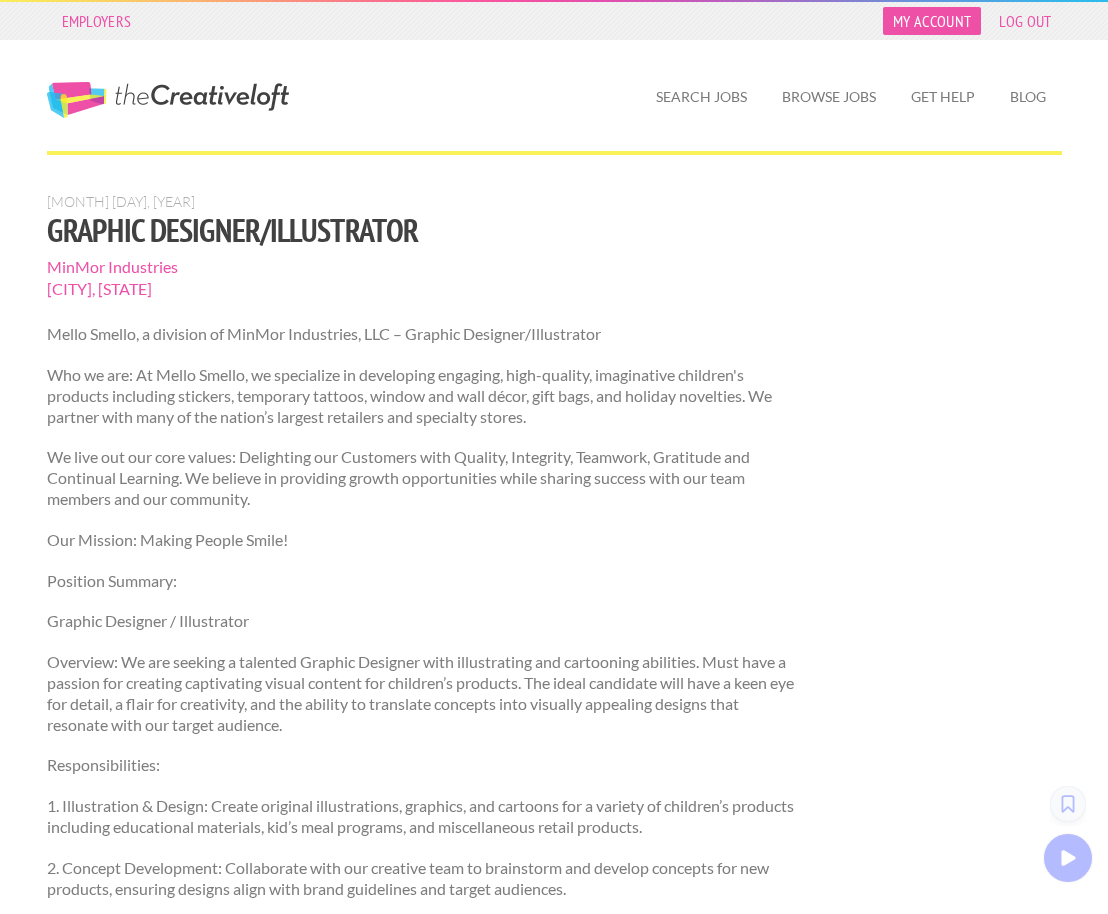 click on "My Account" at bounding box center [932, 21] 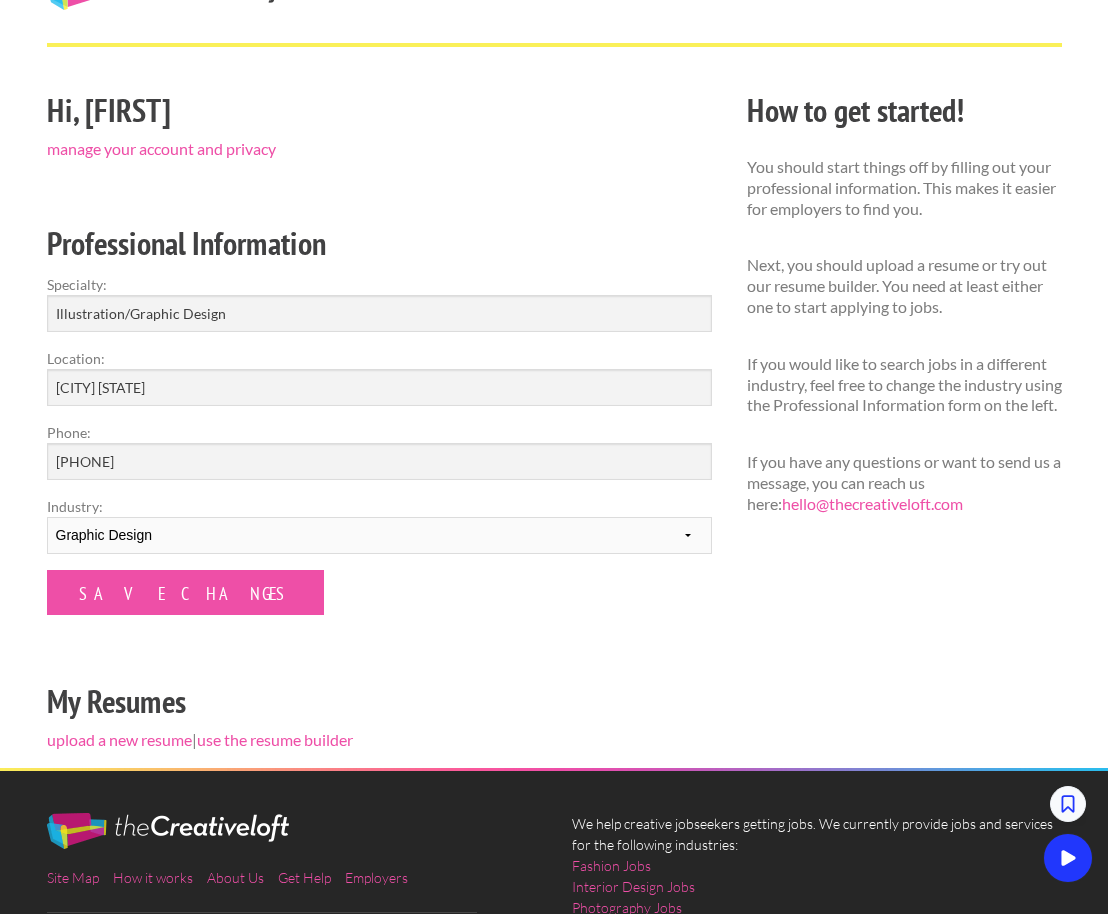 scroll, scrollTop: 116, scrollLeft: 0, axis: vertical 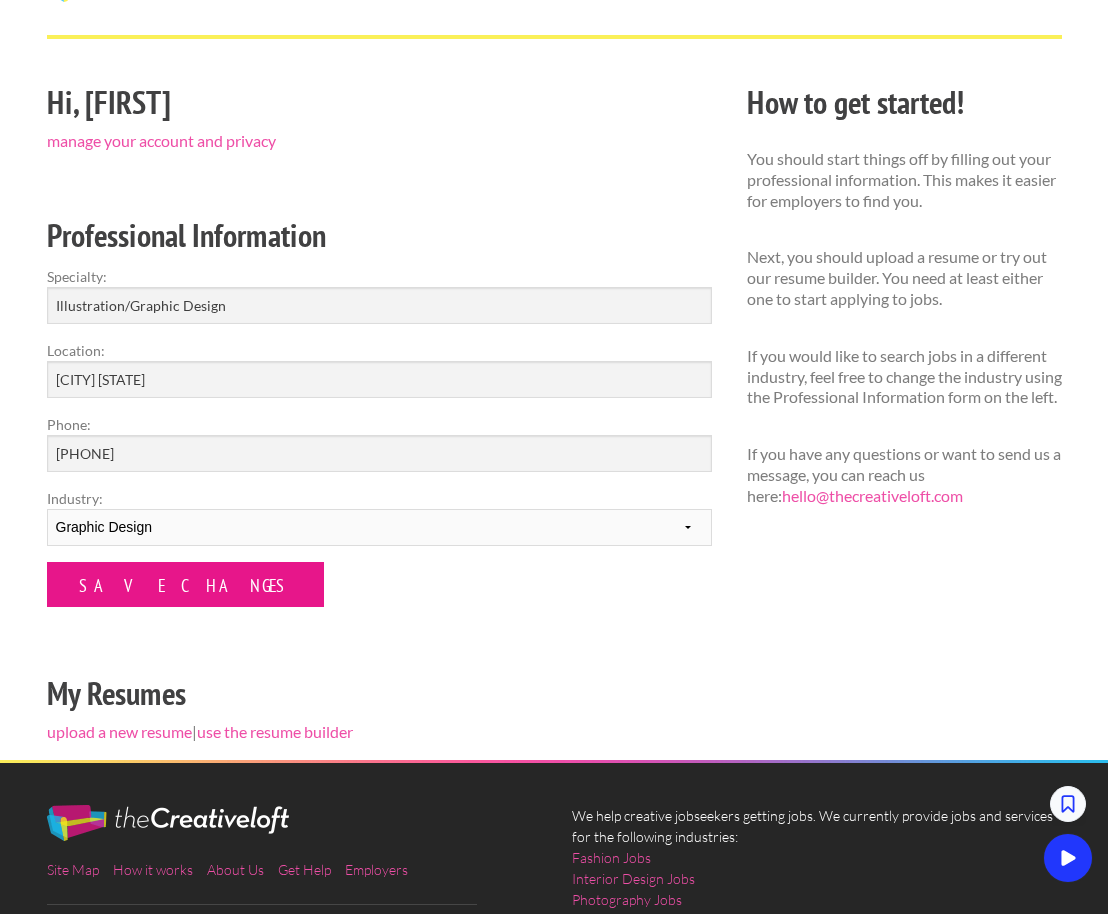 click on "Save Changes" at bounding box center [185, 584] 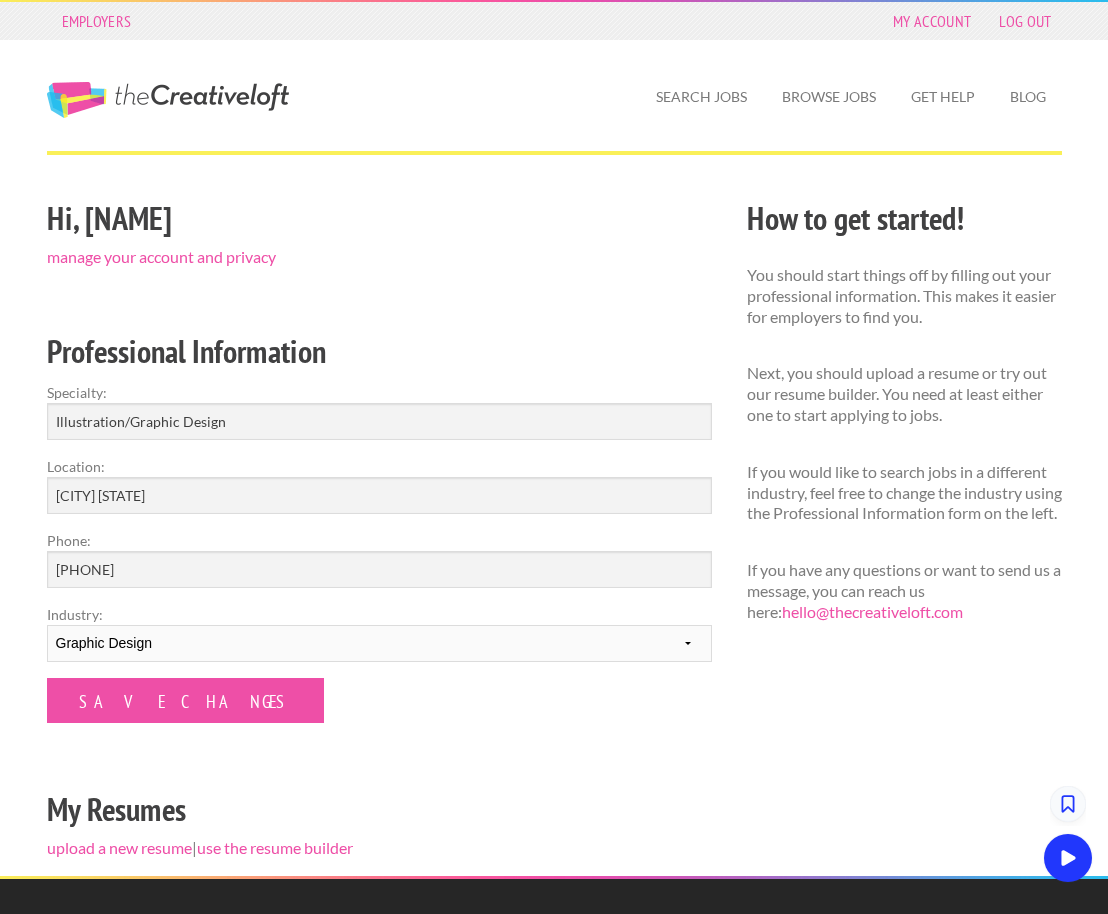 scroll, scrollTop: 0, scrollLeft: 0, axis: both 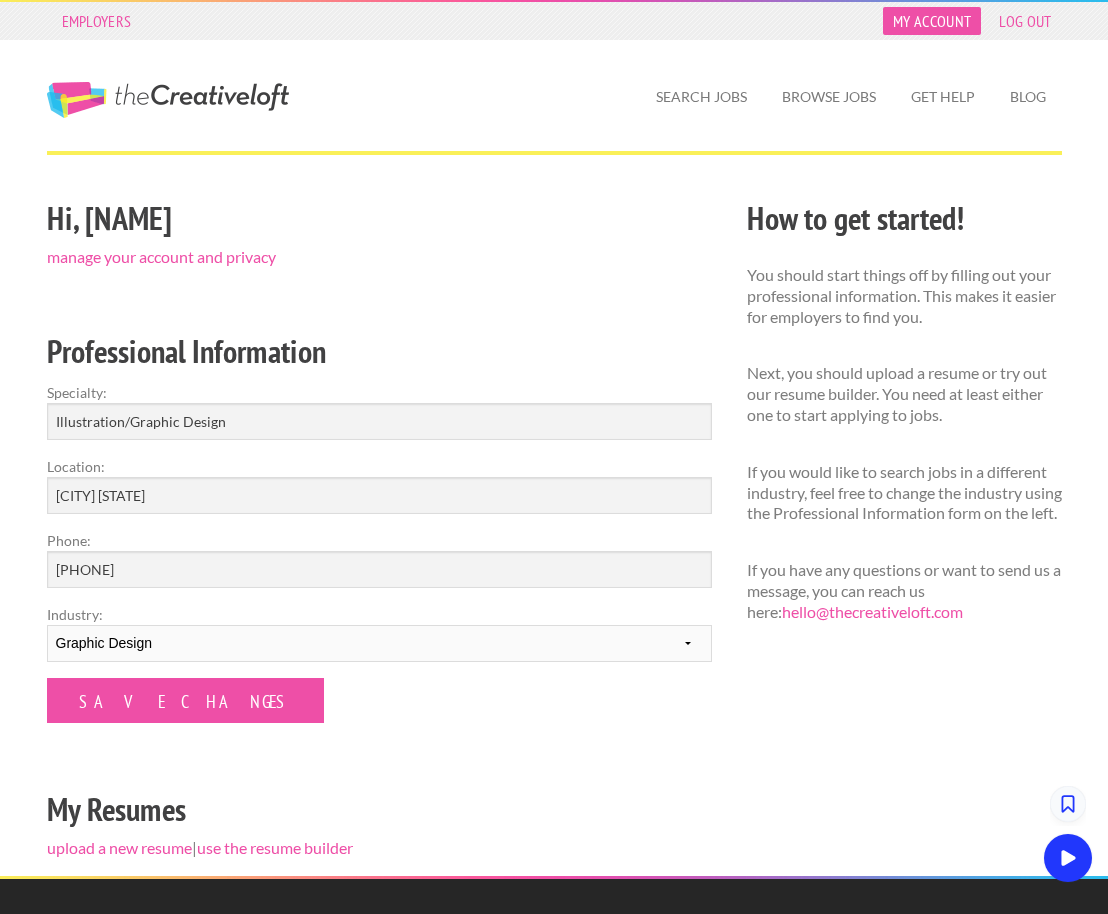 click on "My Account" at bounding box center [932, 21] 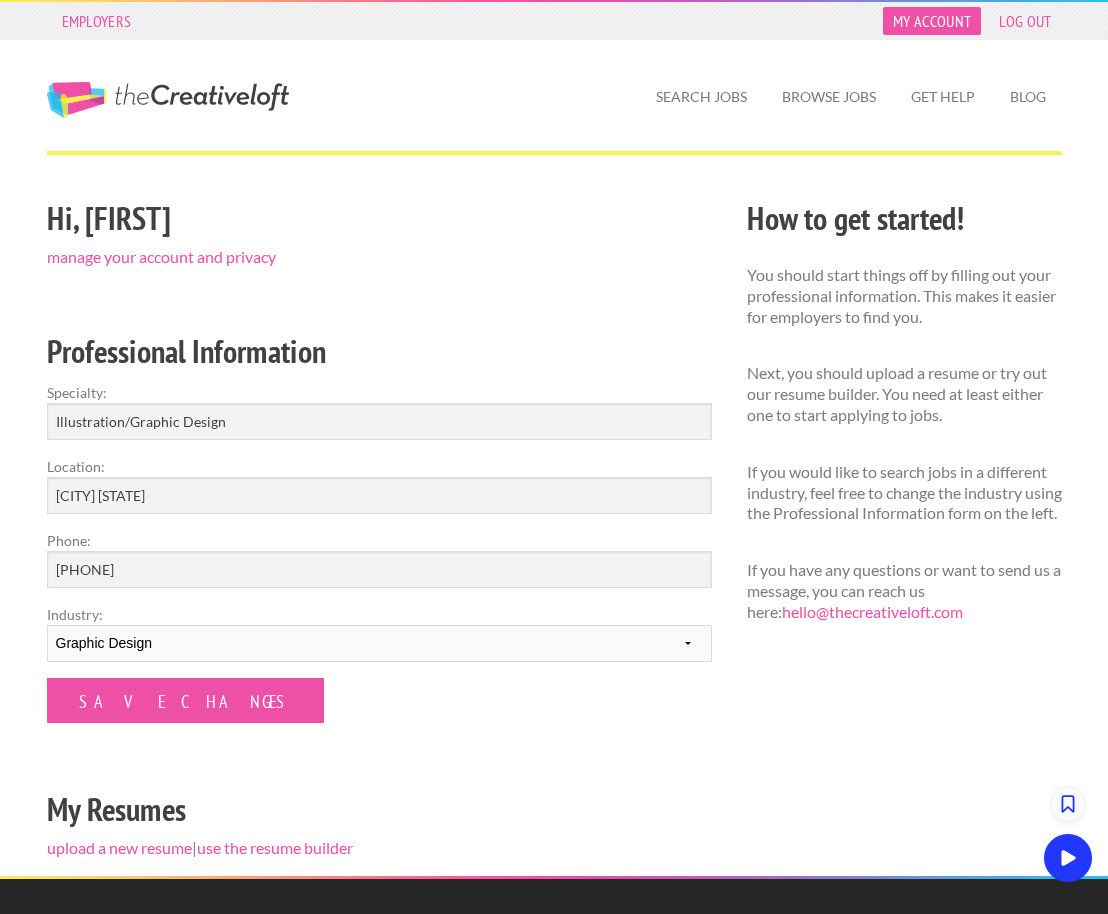 scroll, scrollTop: 0, scrollLeft: 0, axis: both 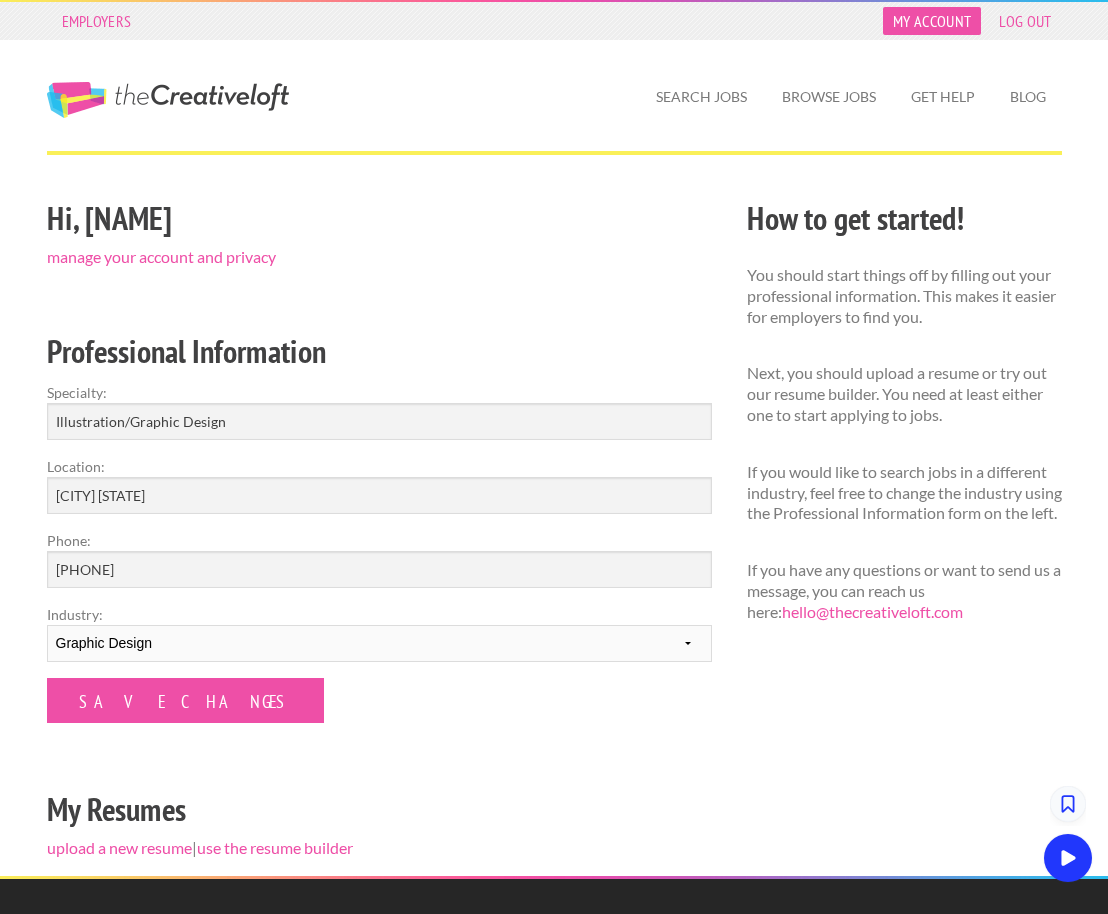 click on "My Account" at bounding box center [932, 21] 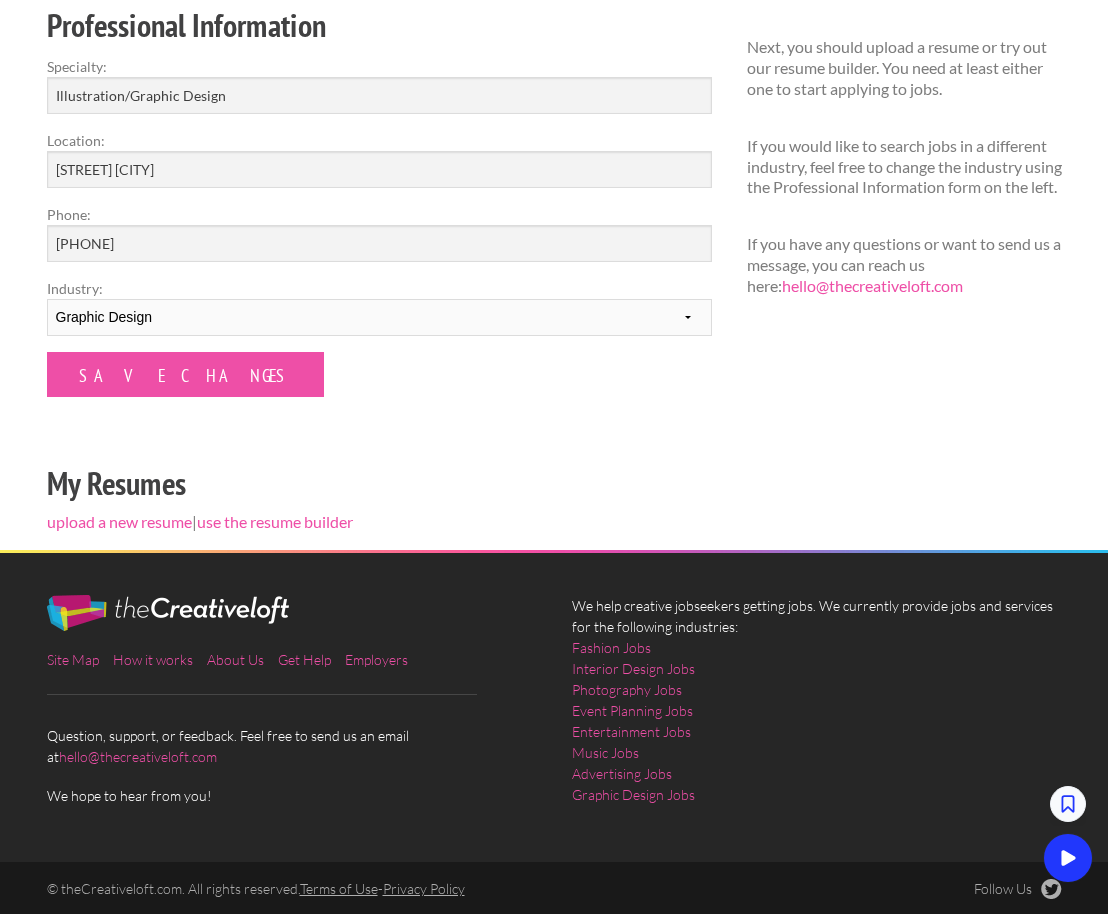 scroll, scrollTop: 325, scrollLeft: 0, axis: vertical 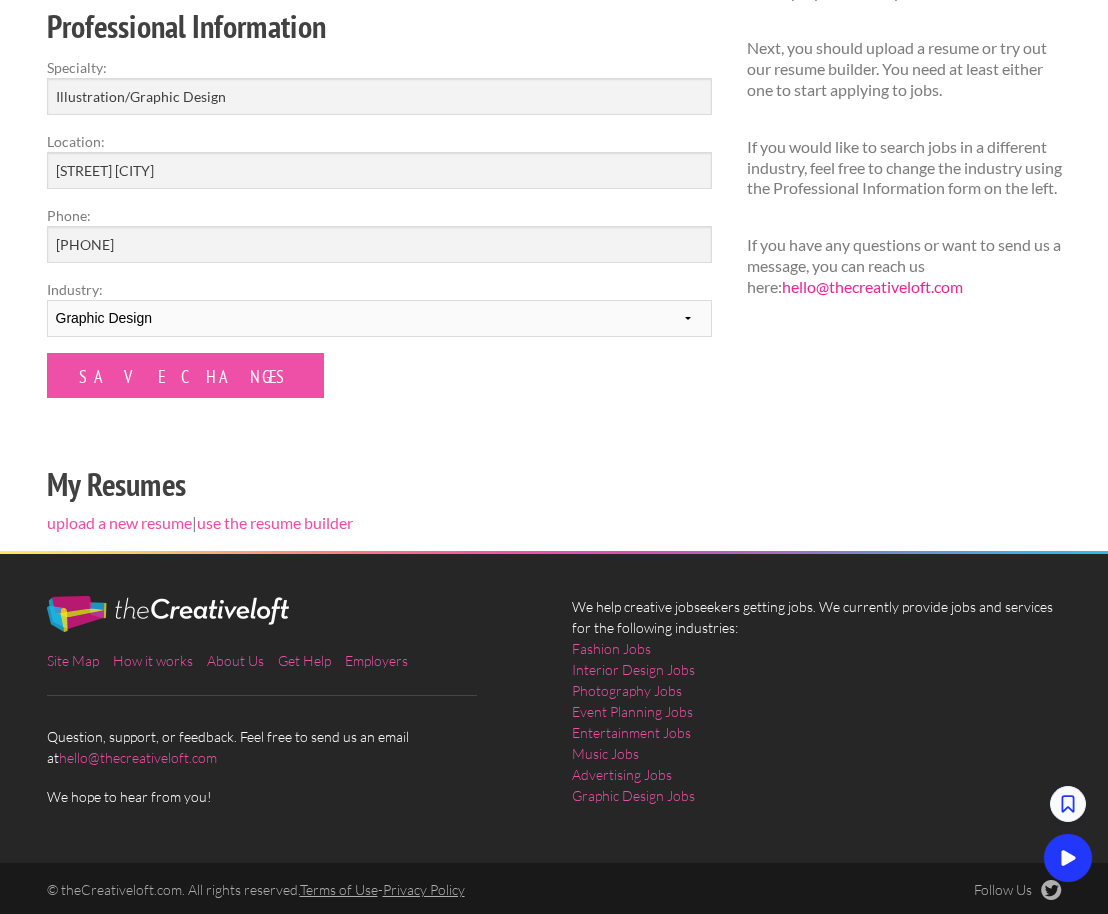 click on "hello@thecreativeloft.com" at bounding box center [872, 286] 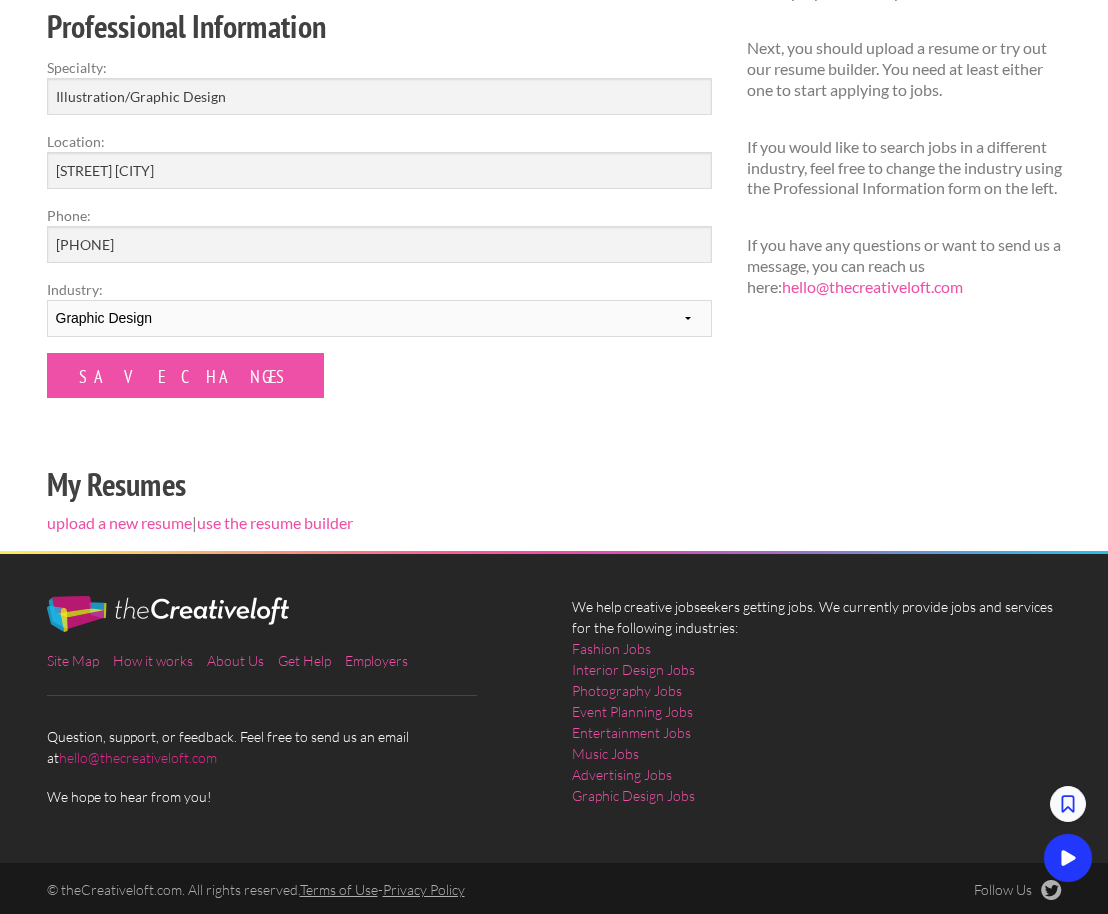 click on "hello@thecreativeloft.com" at bounding box center [138, 757] 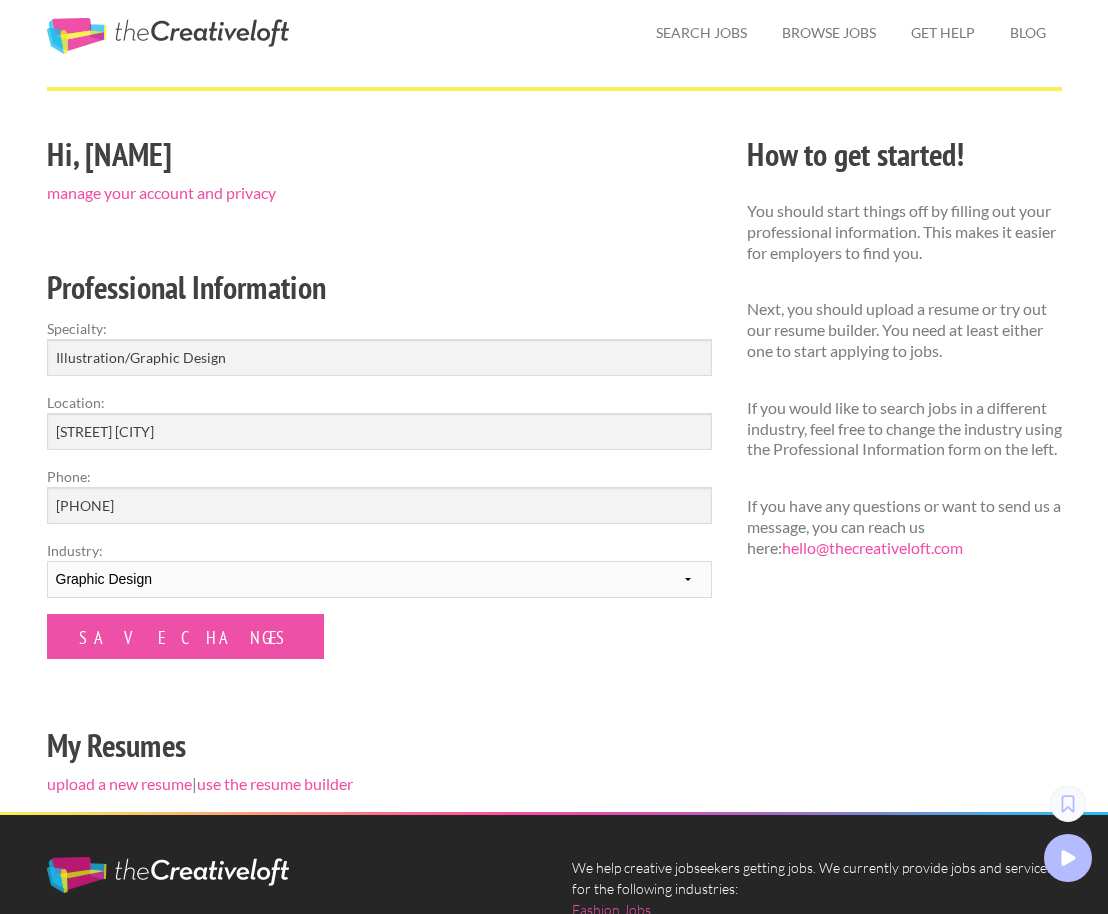 scroll, scrollTop: 67, scrollLeft: 0, axis: vertical 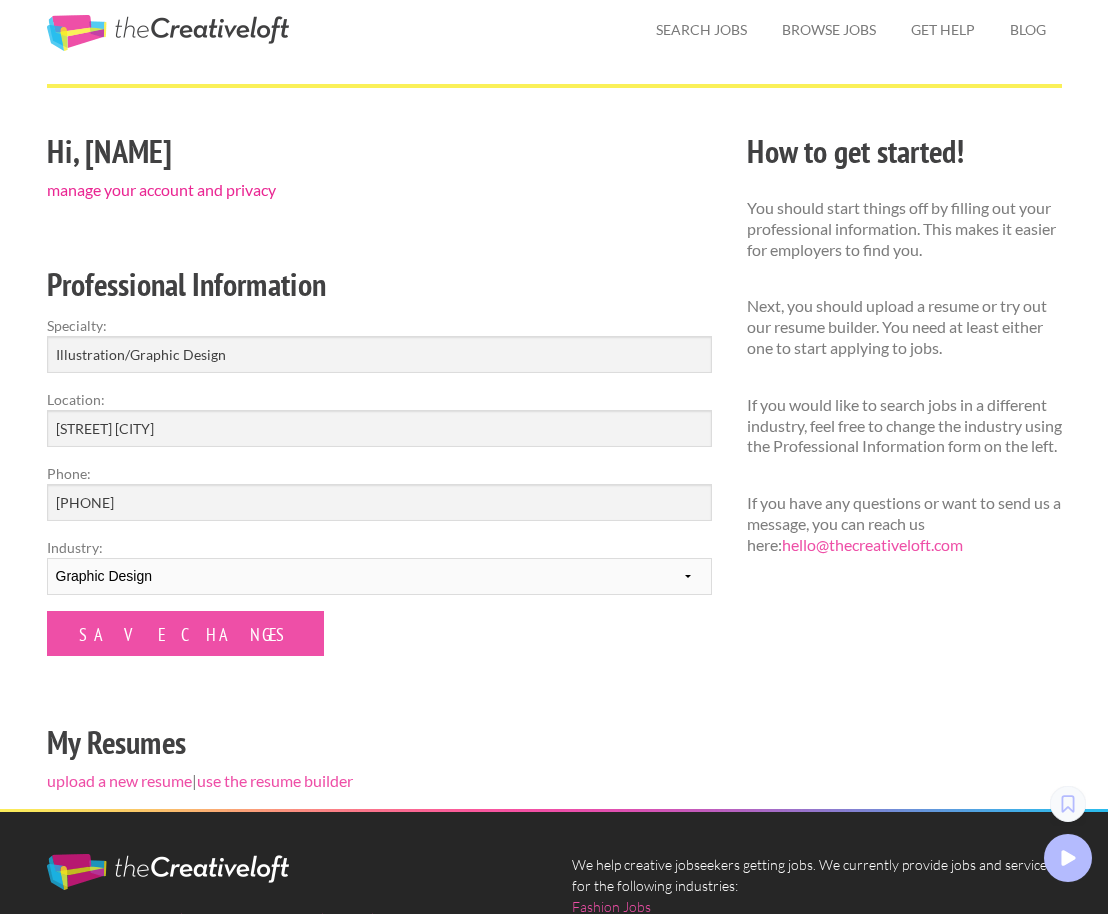 click on "manage your account and privacy" at bounding box center (161, 189) 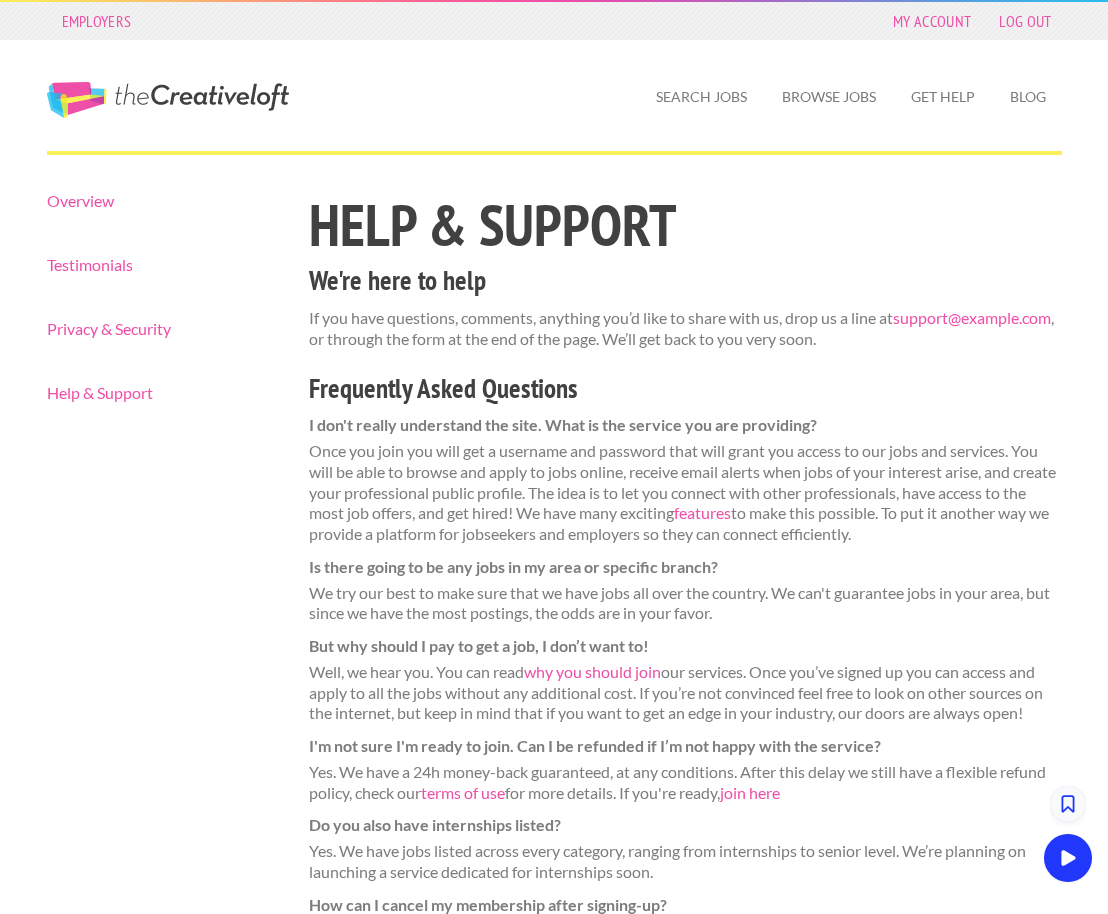scroll, scrollTop: 0, scrollLeft: 0, axis: both 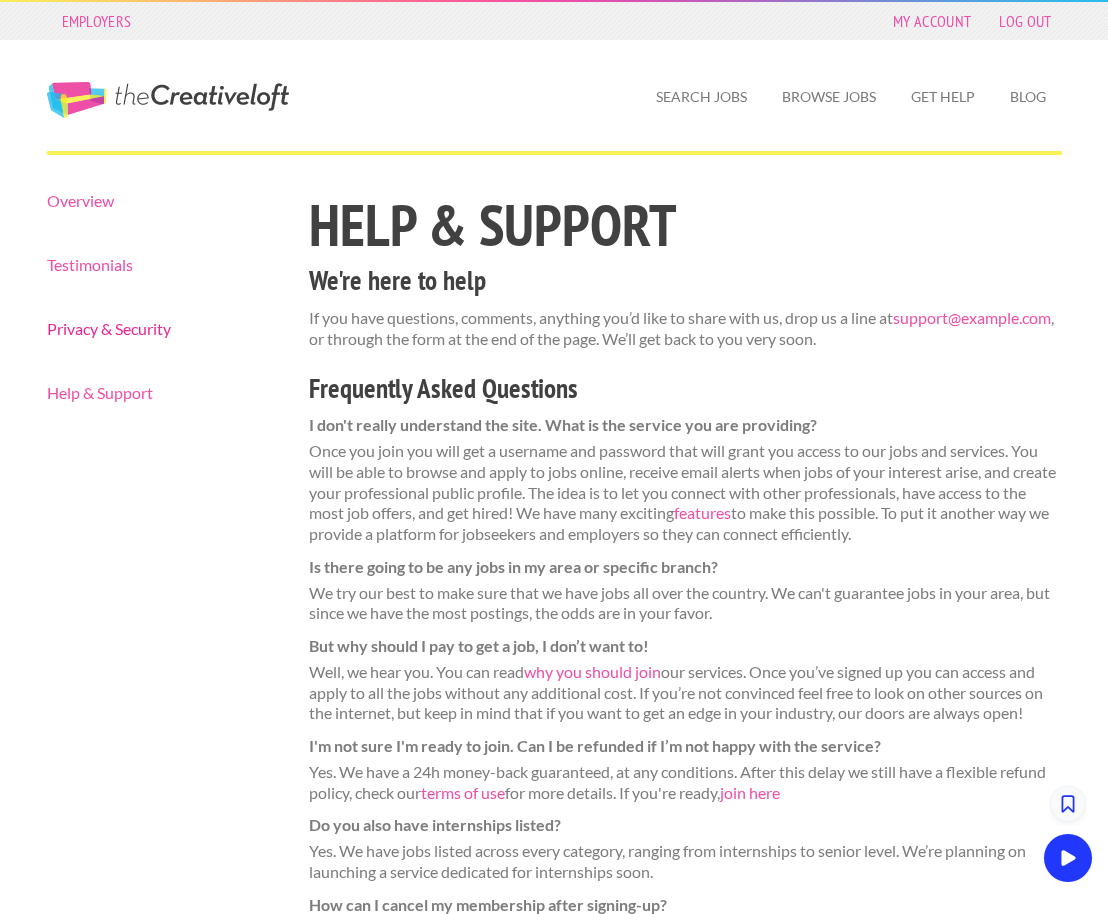 click on "Privacy & Security" at bounding box center (161, 329) 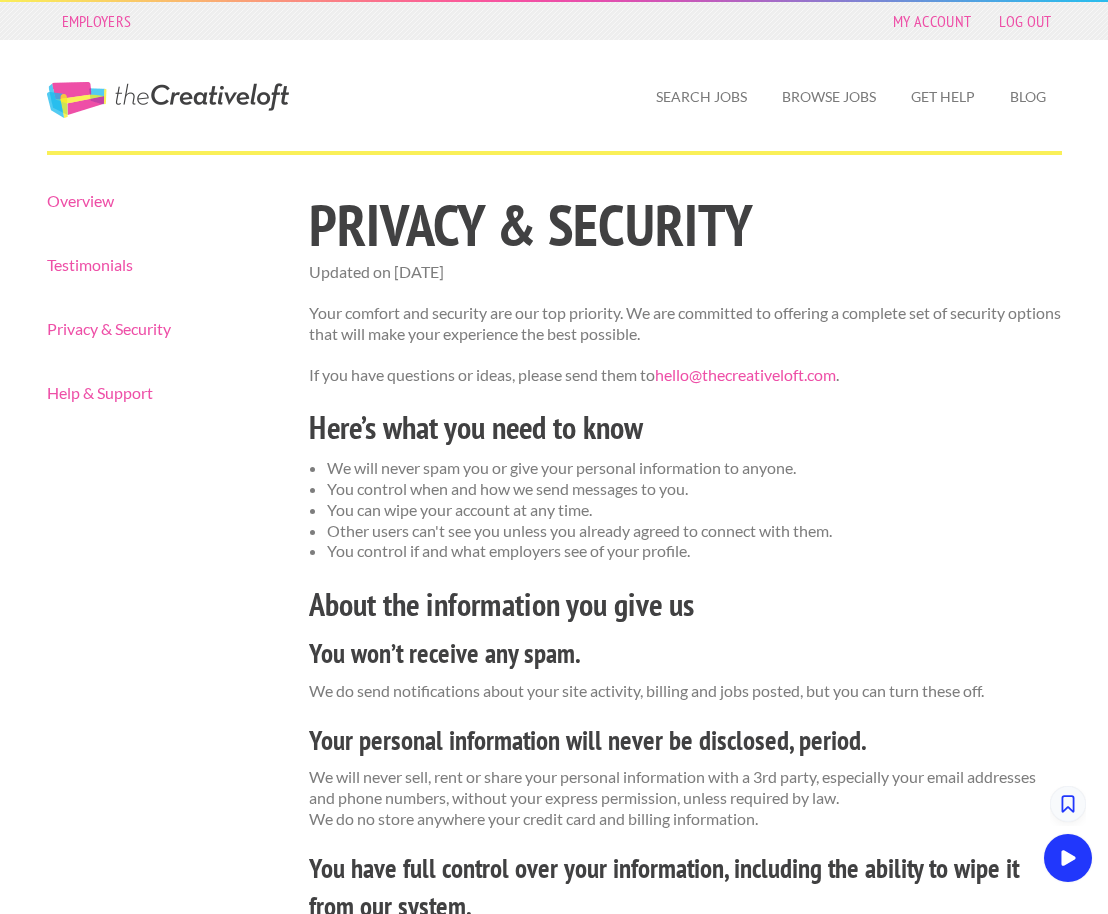 scroll, scrollTop: 0, scrollLeft: 0, axis: both 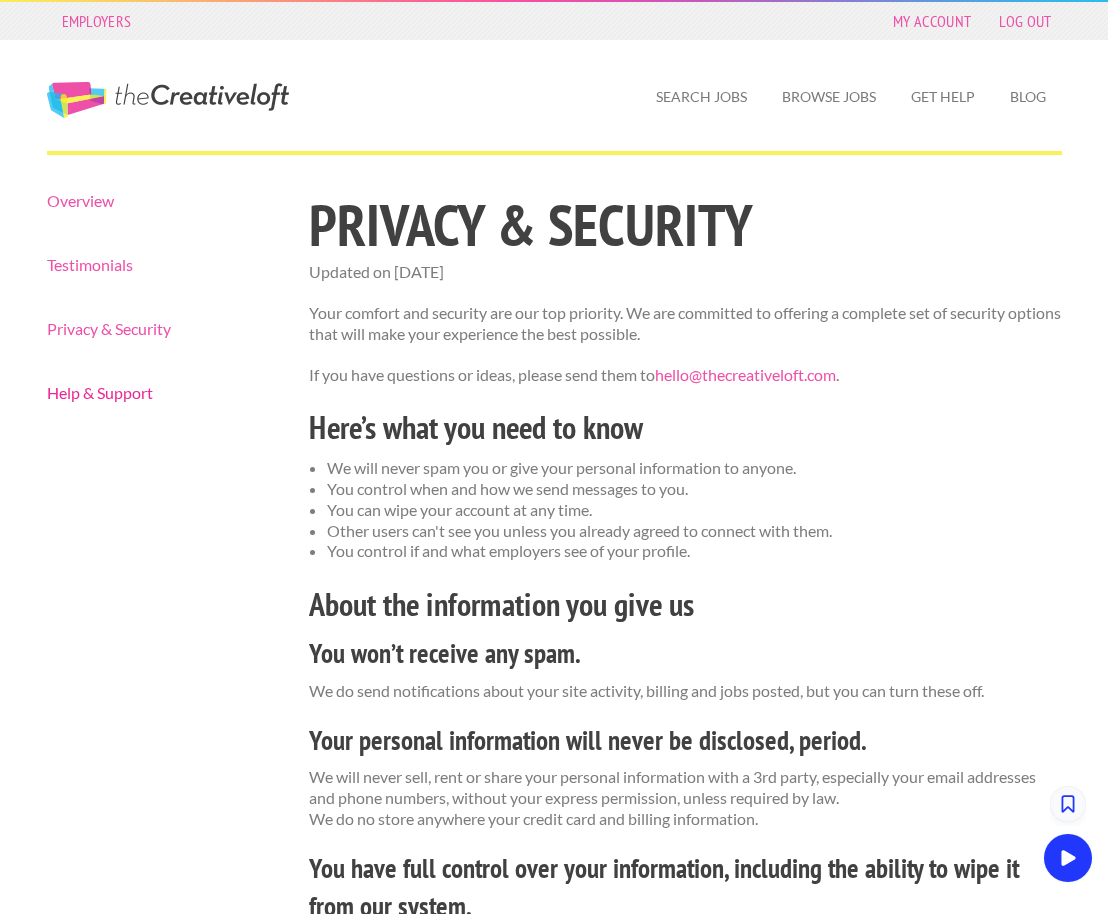 click on "Help & Support" at bounding box center (161, 393) 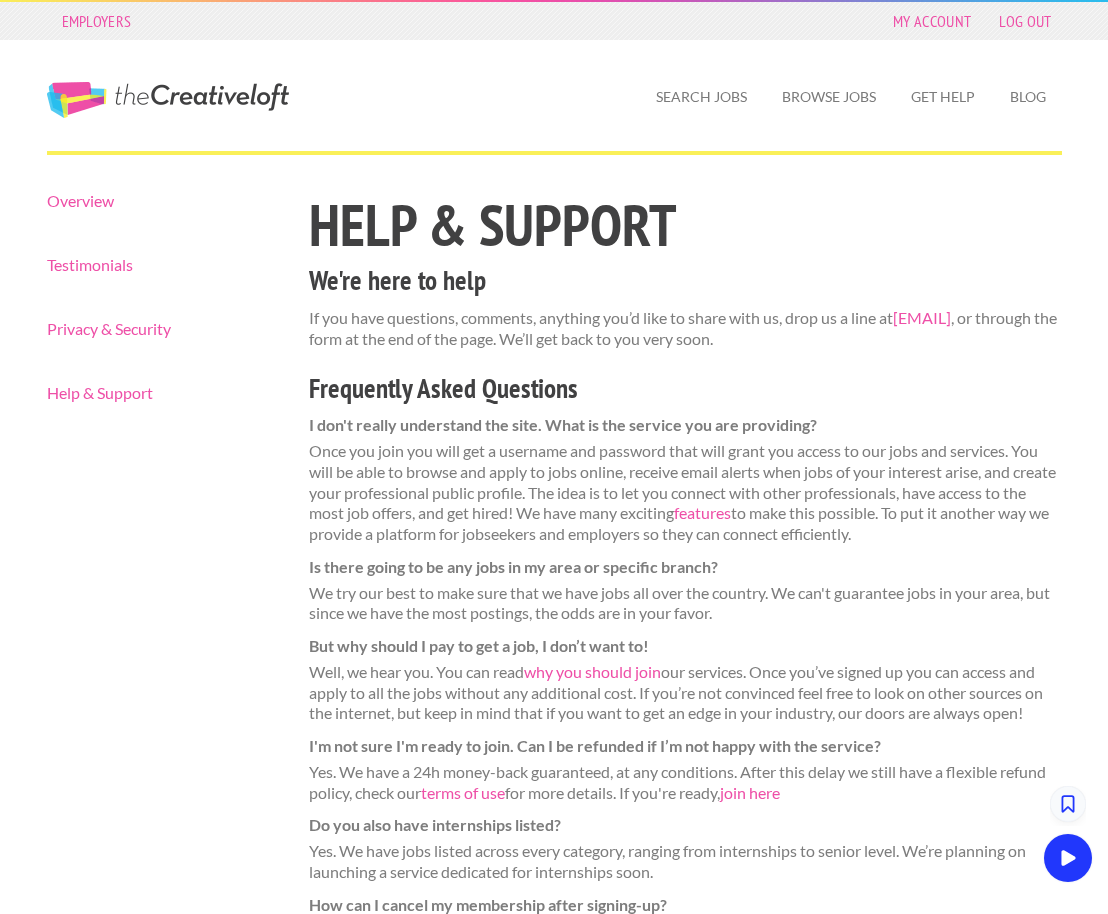 scroll, scrollTop: 0, scrollLeft: 0, axis: both 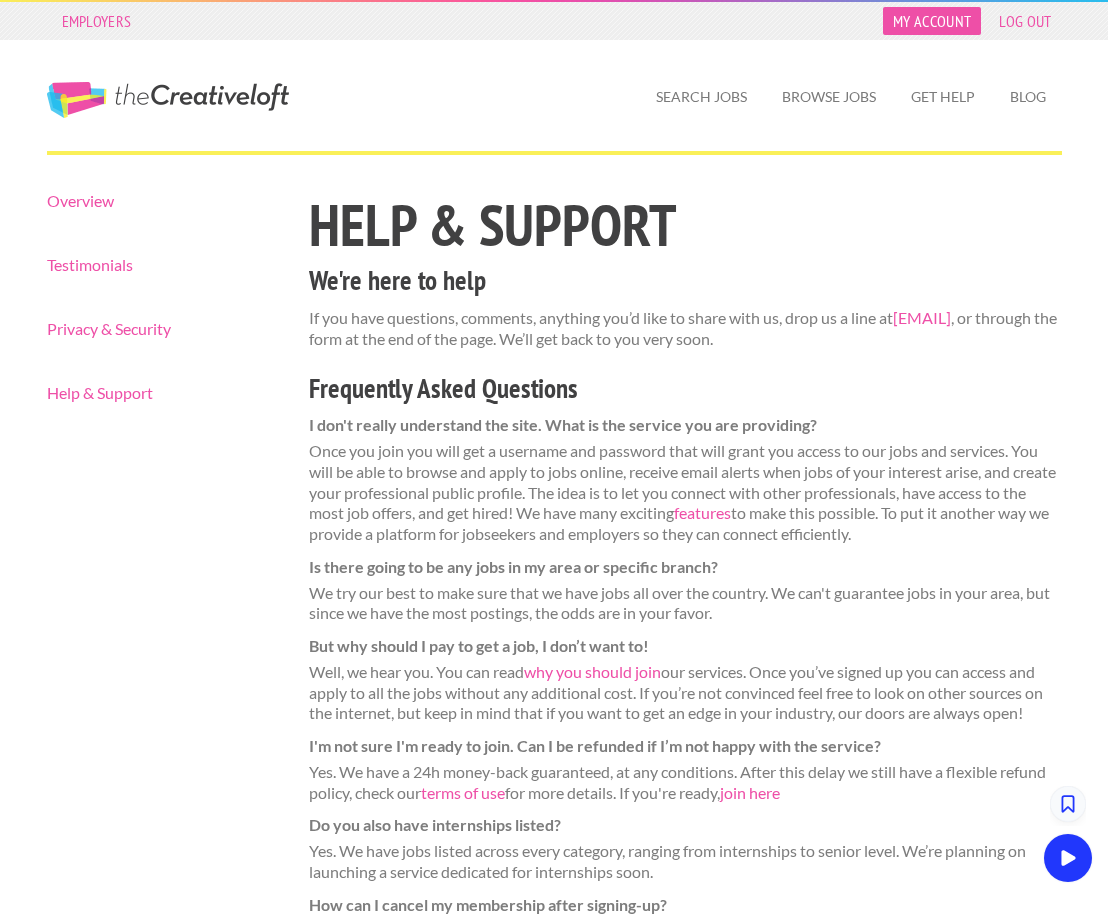 click on "My Account" at bounding box center [932, 21] 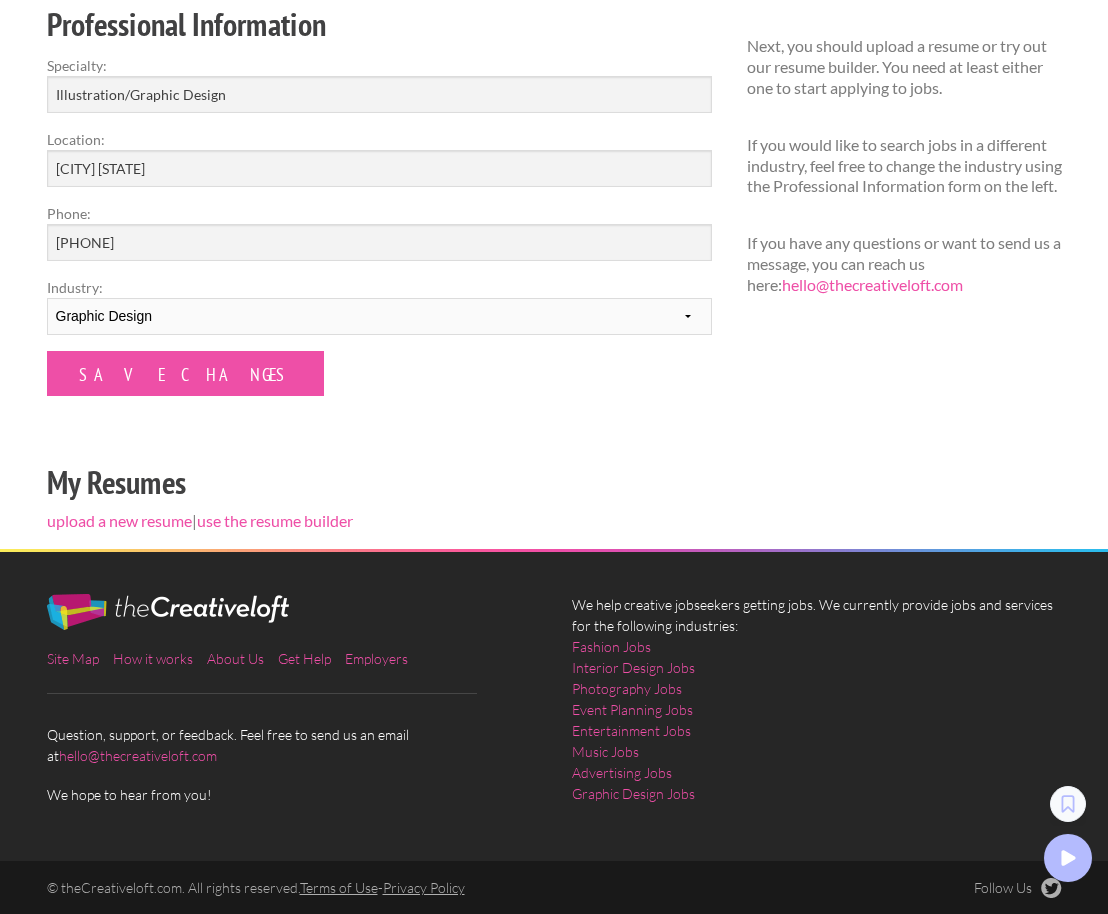 scroll, scrollTop: 325, scrollLeft: 0, axis: vertical 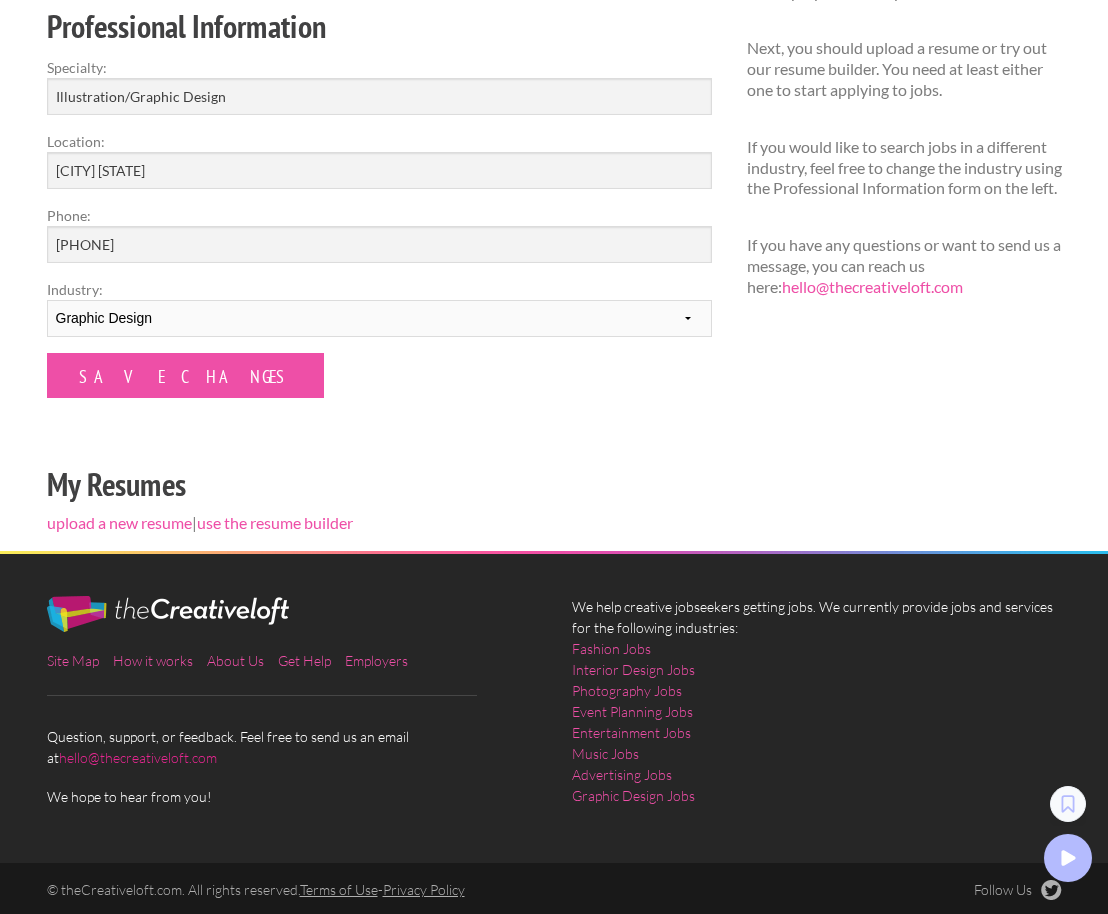 click on "hello@thecreativeloft.com" at bounding box center (138, 757) 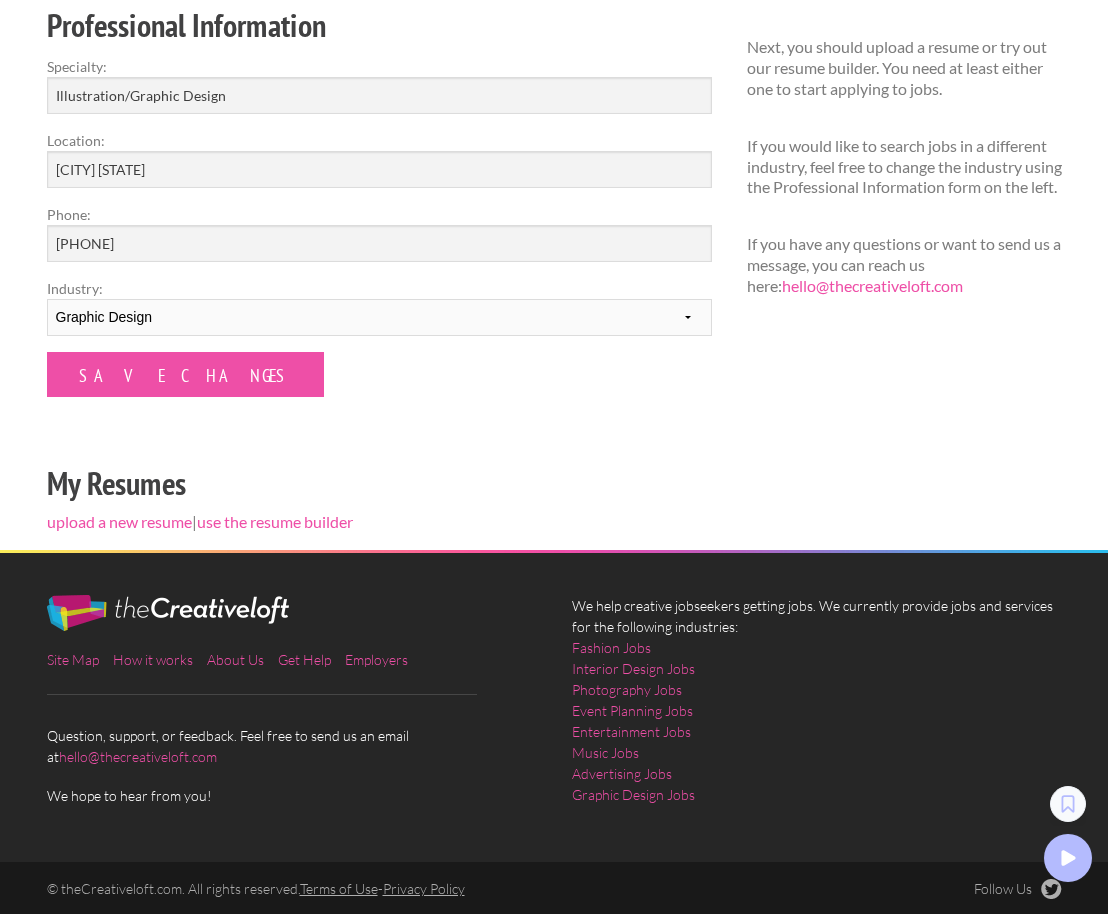 scroll, scrollTop: 325, scrollLeft: 0, axis: vertical 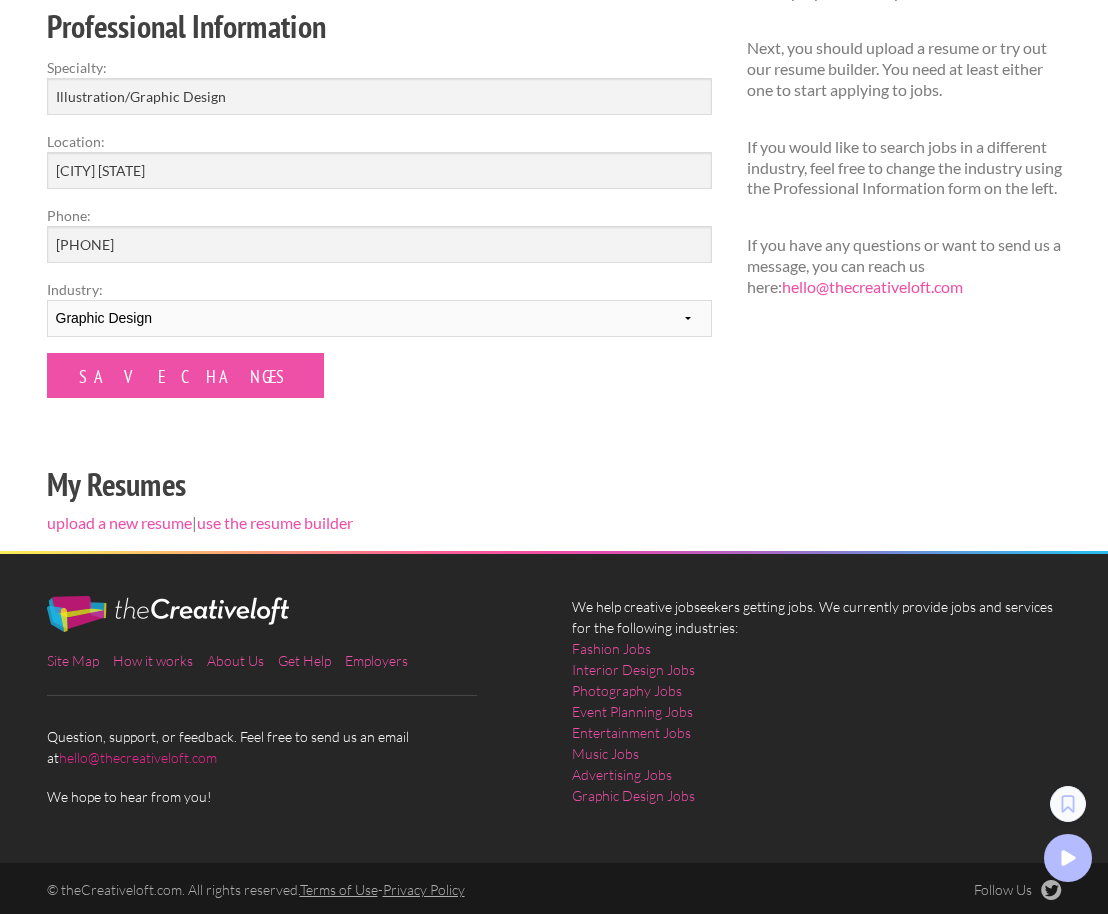 click on "hello@thecreativeloft.com" at bounding box center [138, 757] 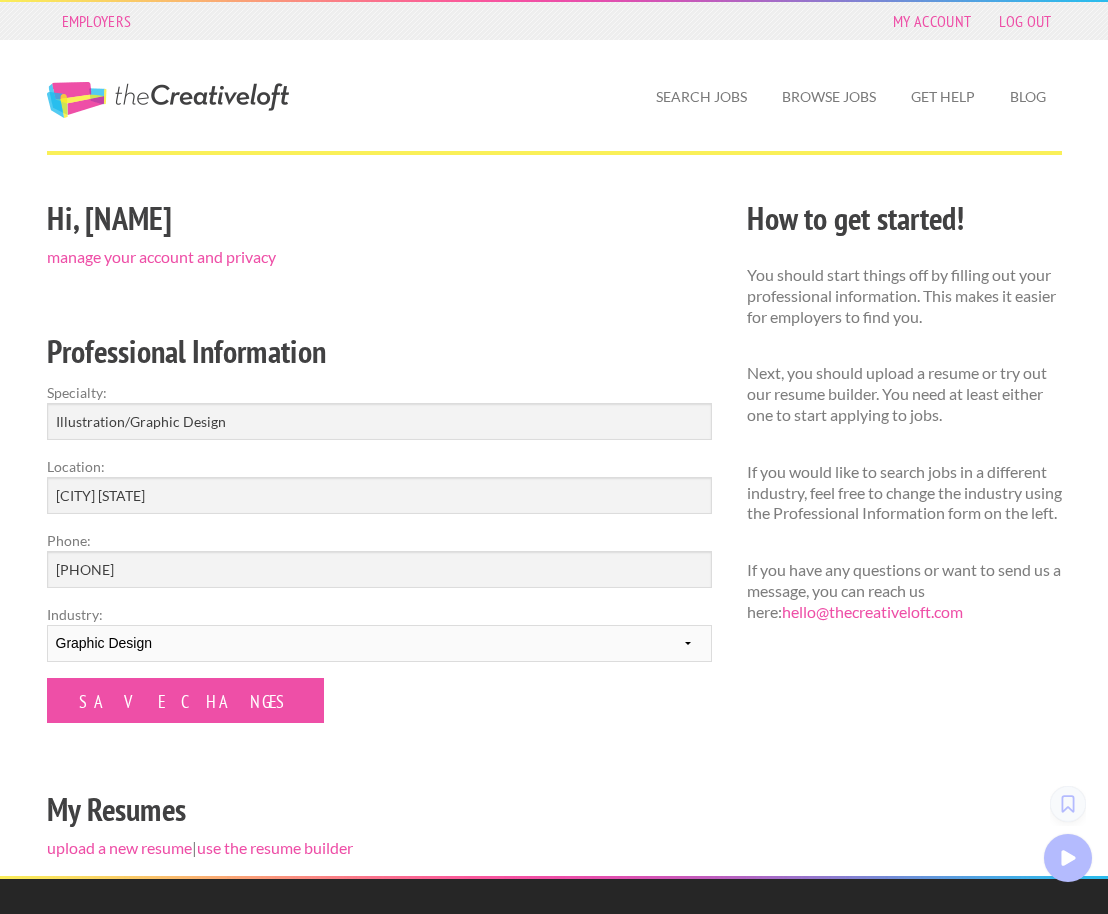 scroll, scrollTop: 0, scrollLeft: 0, axis: both 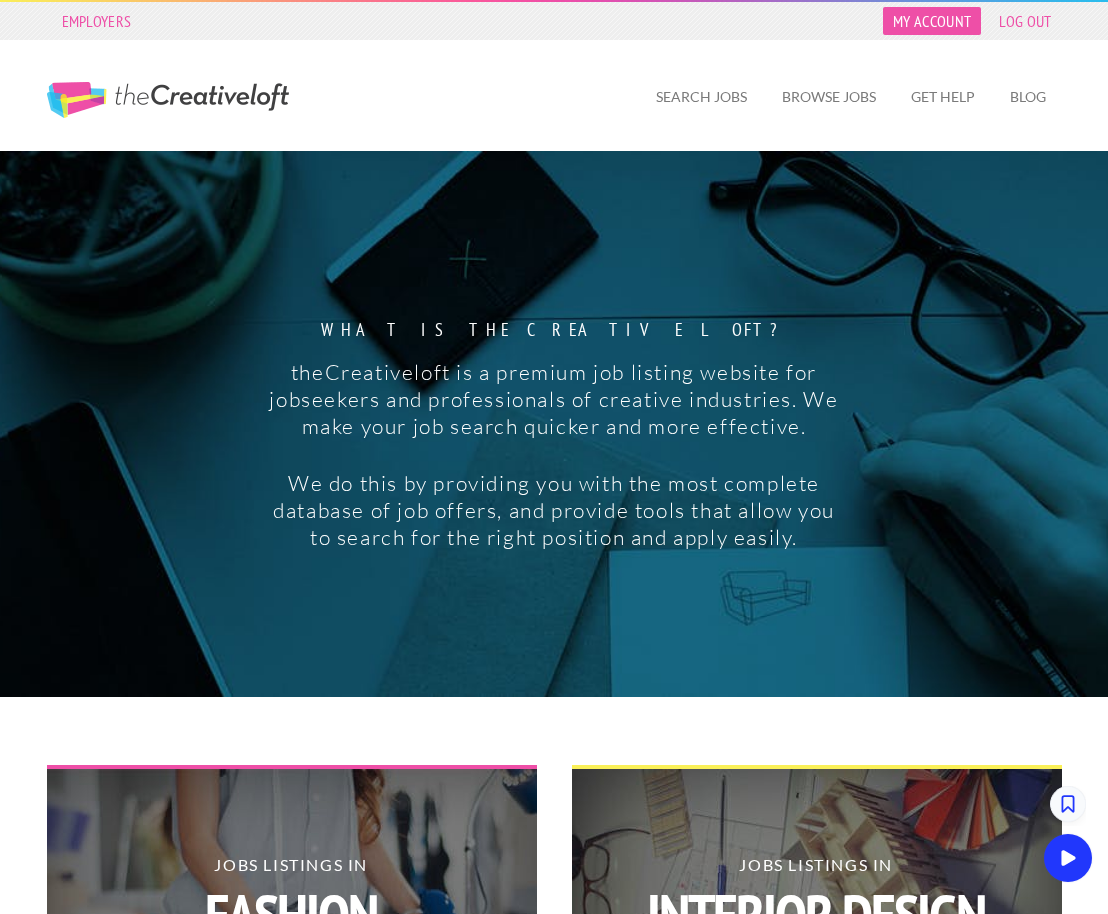 click on "My Account" at bounding box center (932, 21) 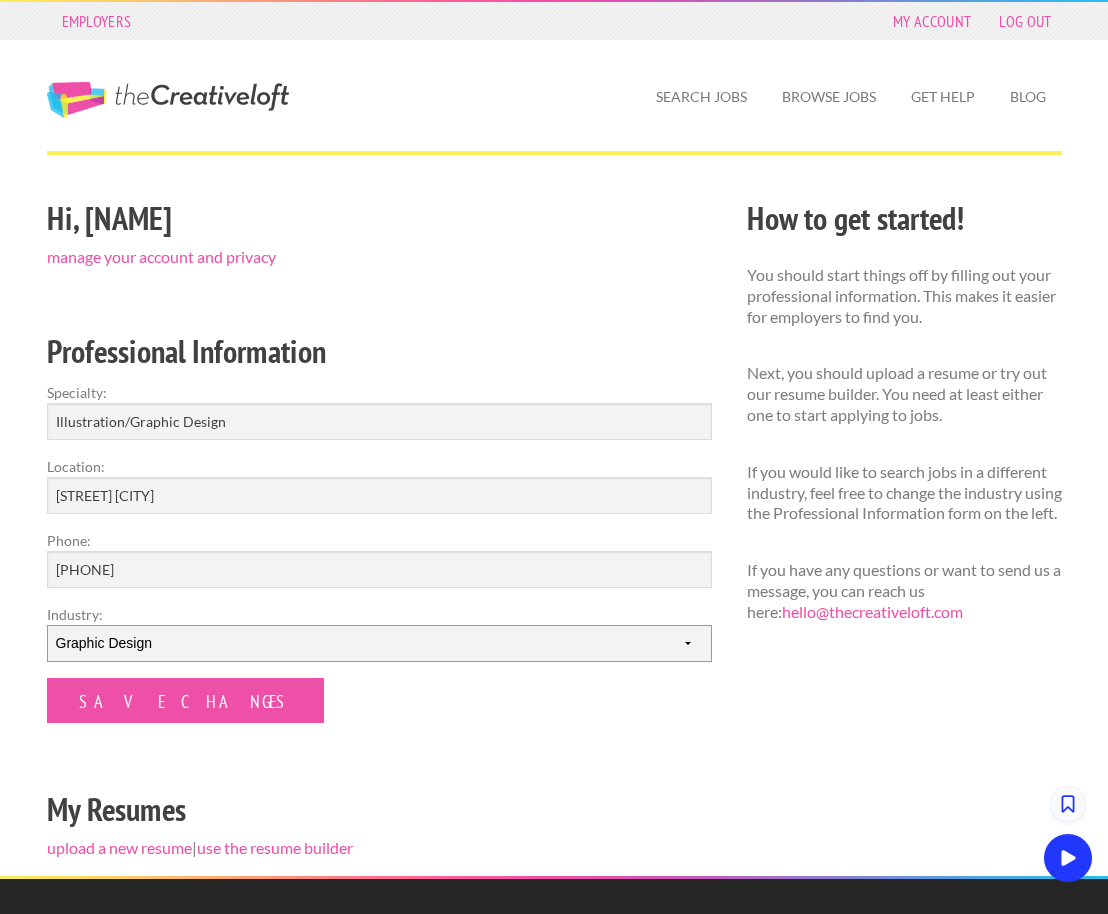 scroll, scrollTop: 0, scrollLeft: 0, axis: both 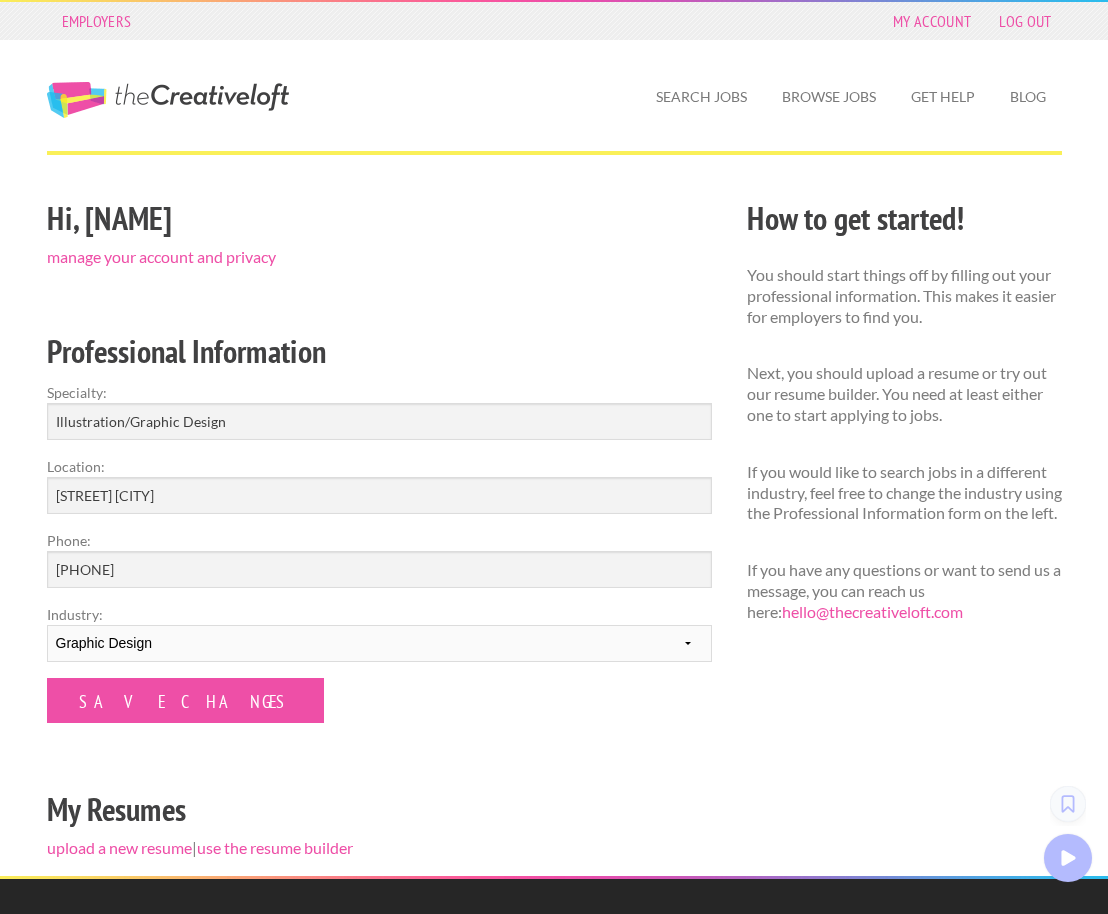 click at bounding box center [554, 172] 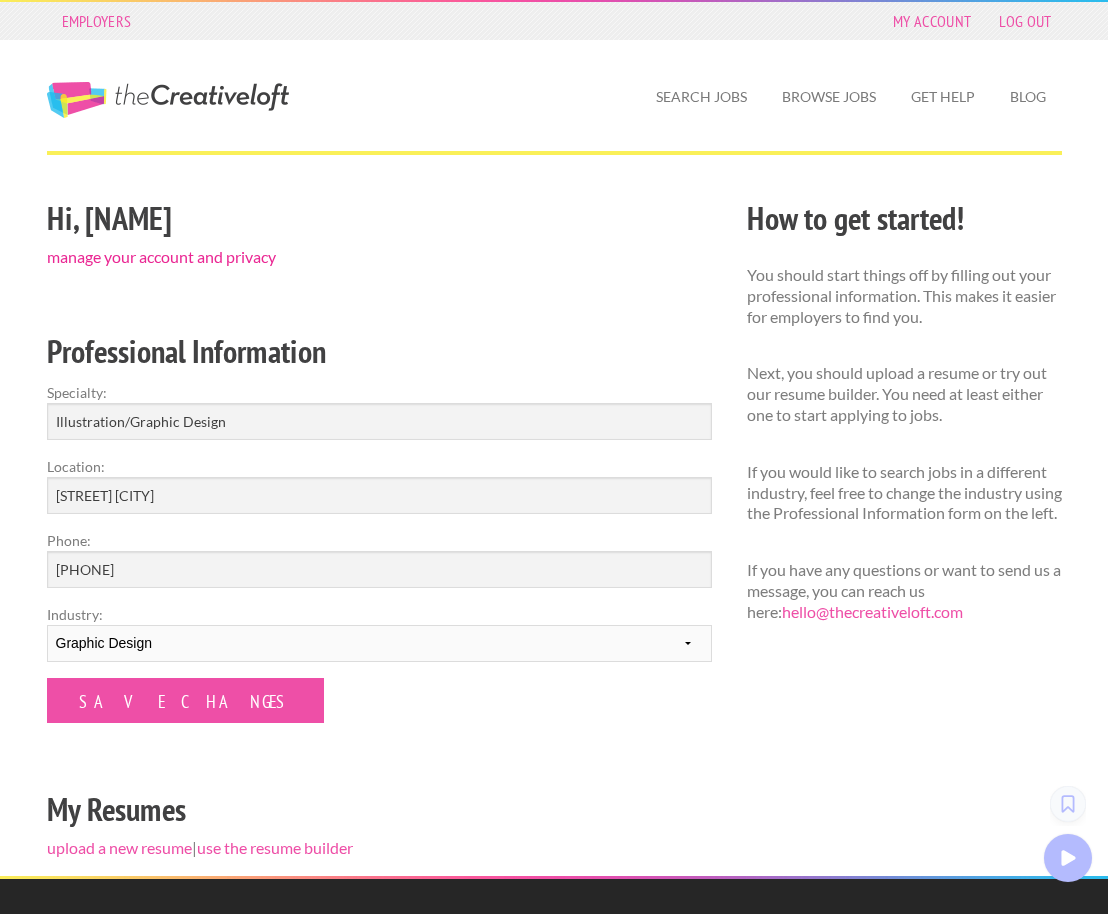 scroll, scrollTop: 0, scrollLeft: 0, axis: both 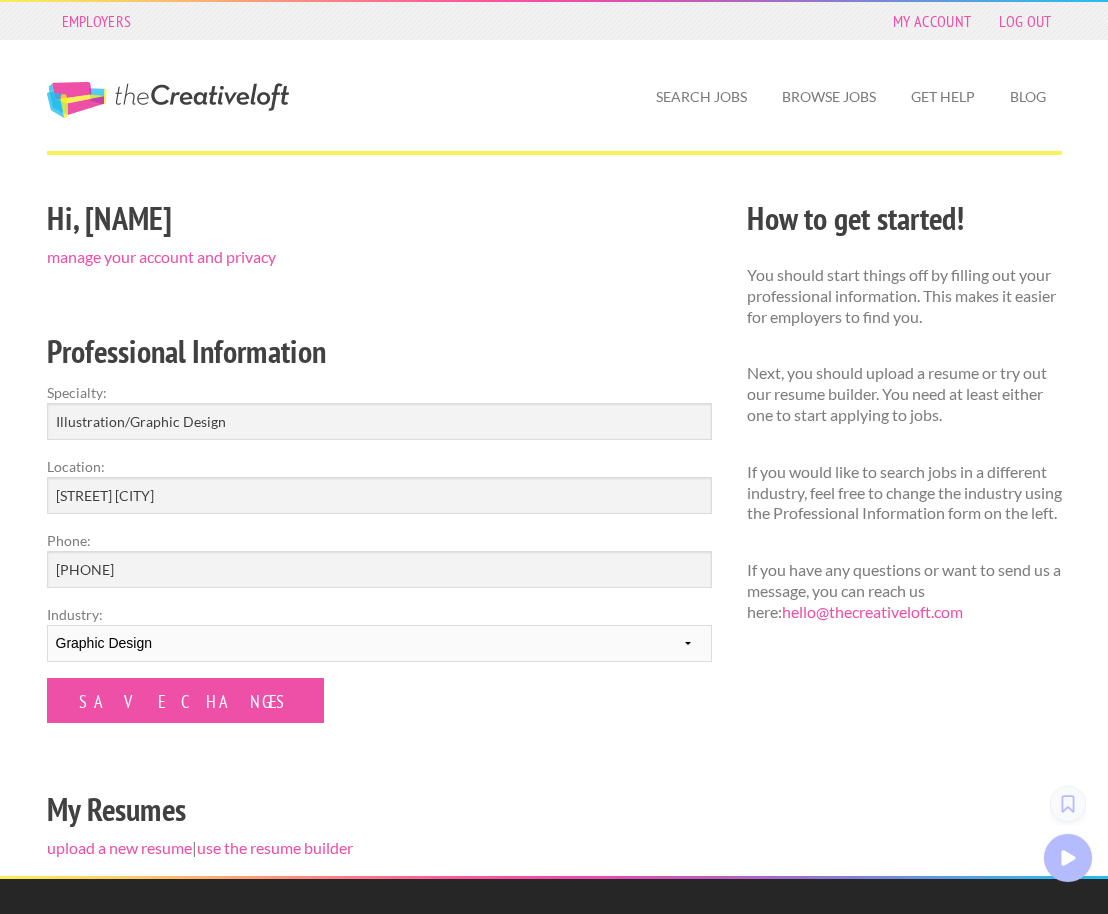 click on "The Creative Loft" at bounding box center (168, 100) 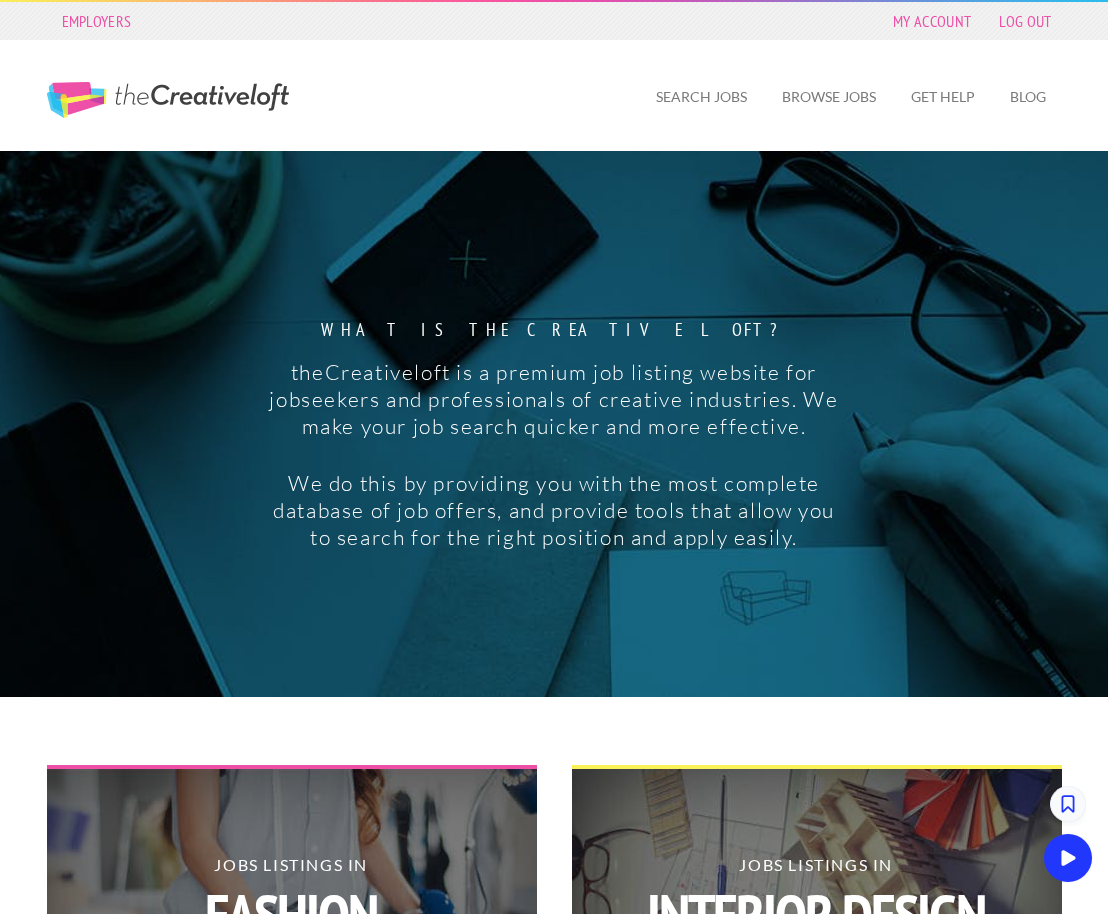 scroll, scrollTop: 0, scrollLeft: 0, axis: both 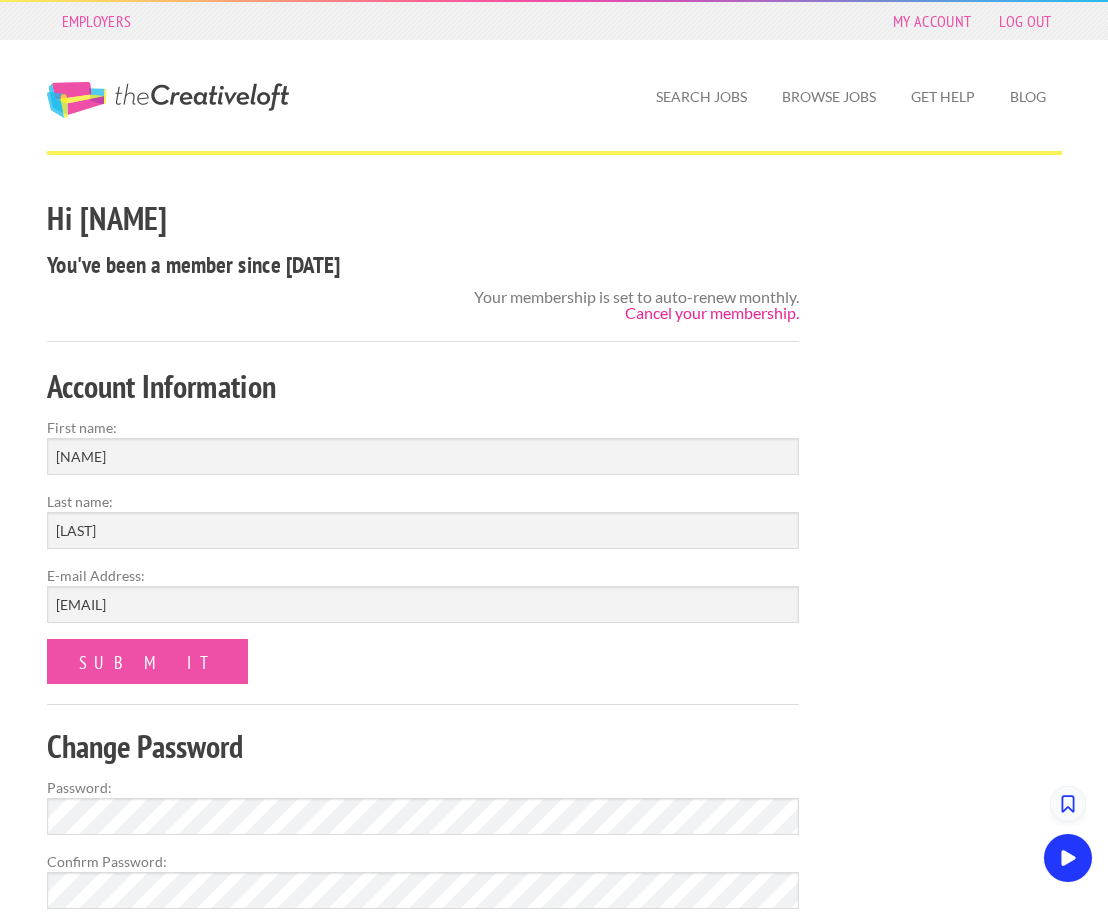 click on "Cancel your membership." at bounding box center [712, 312] 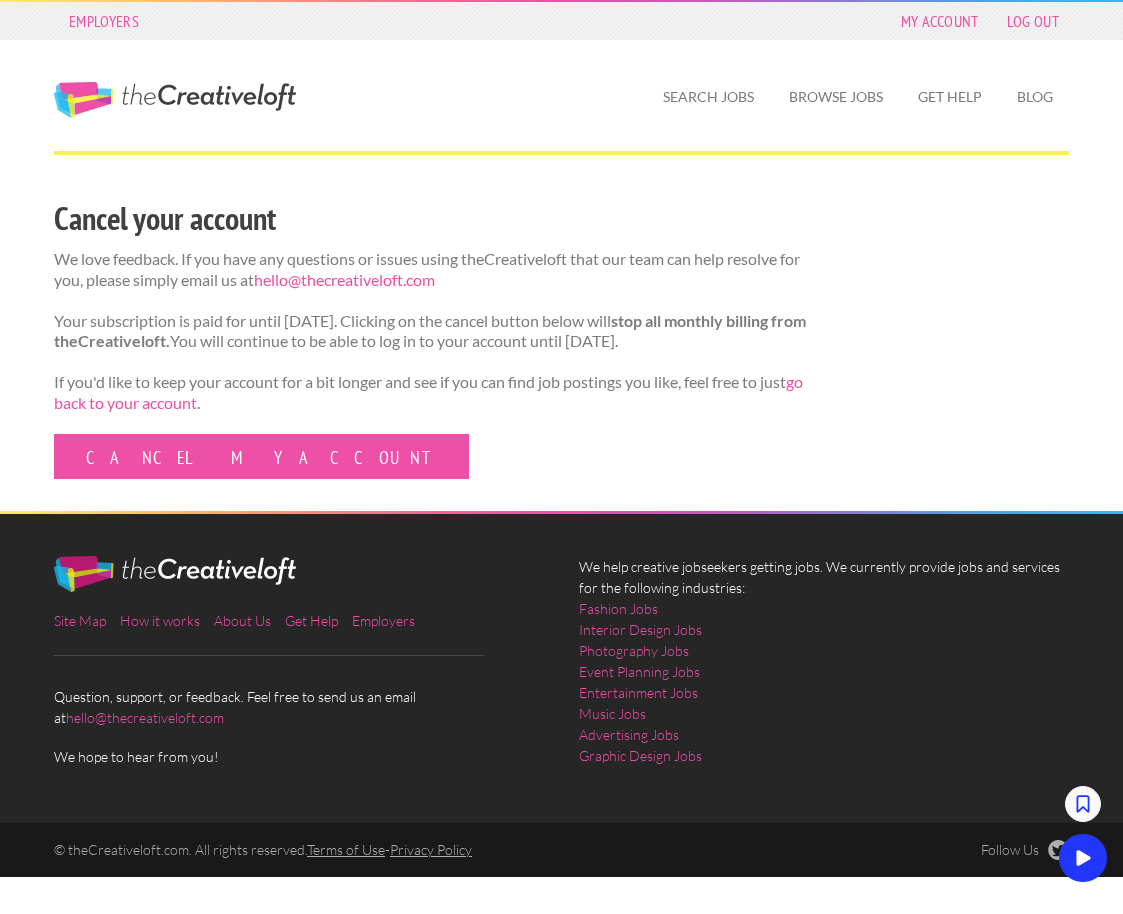 scroll, scrollTop: 0, scrollLeft: 0, axis: both 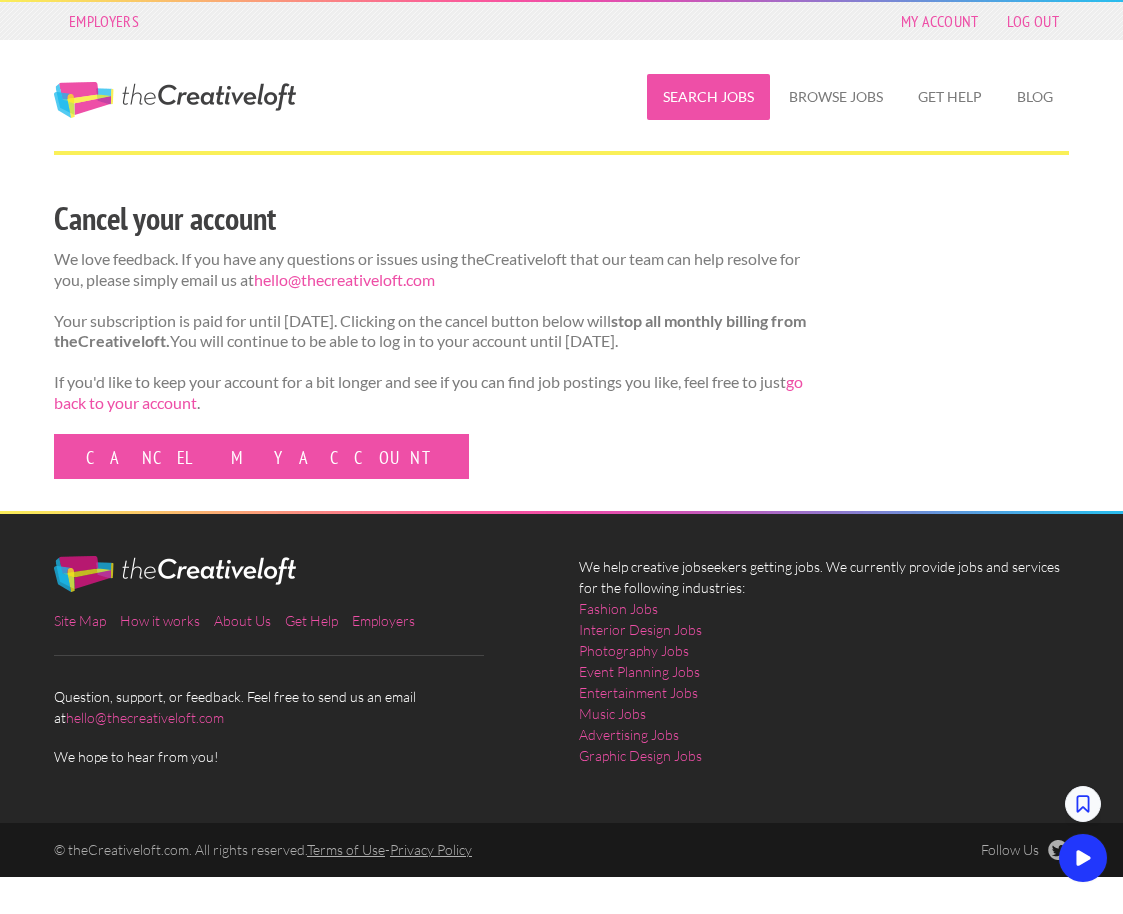 click on "Search Jobs" at bounding box center [708, 97] 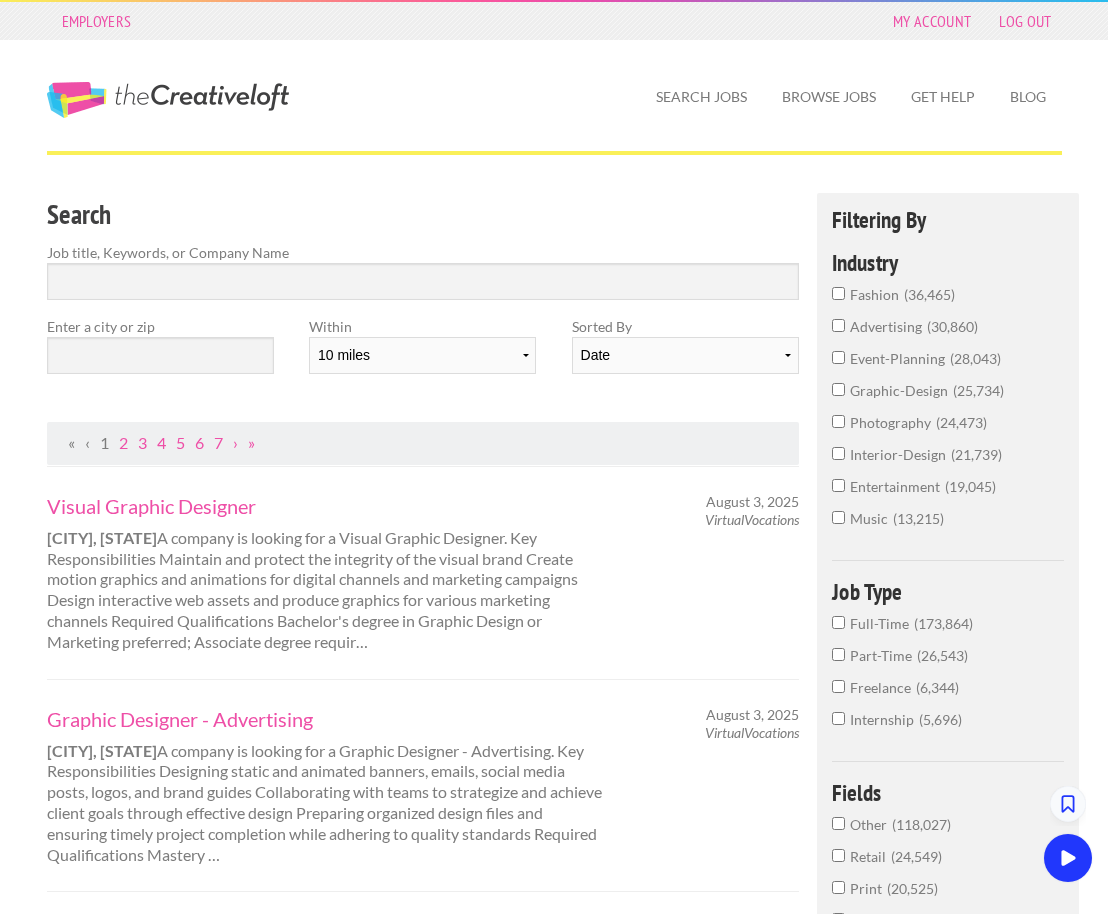 scroll, scrollTop: 0, scrollLeft: 0, axis: both 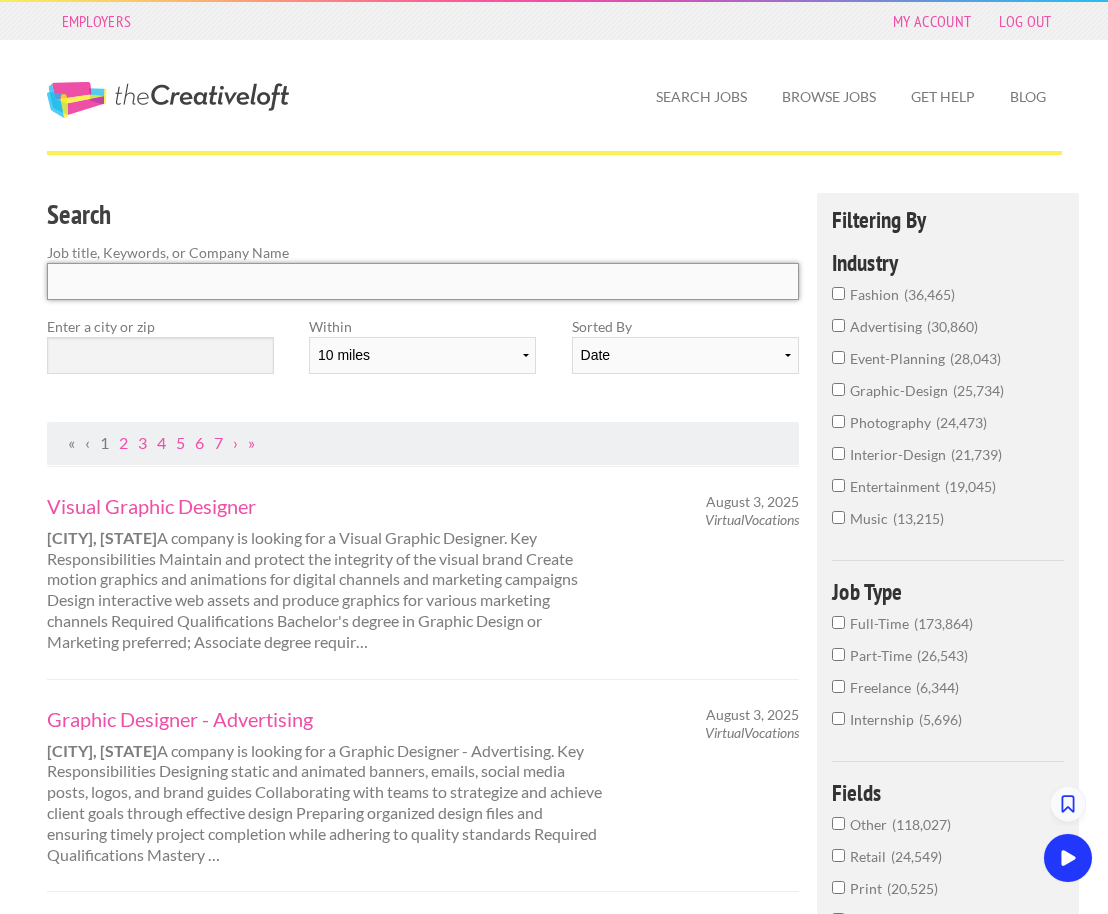 click at bounding box center (423, 281) 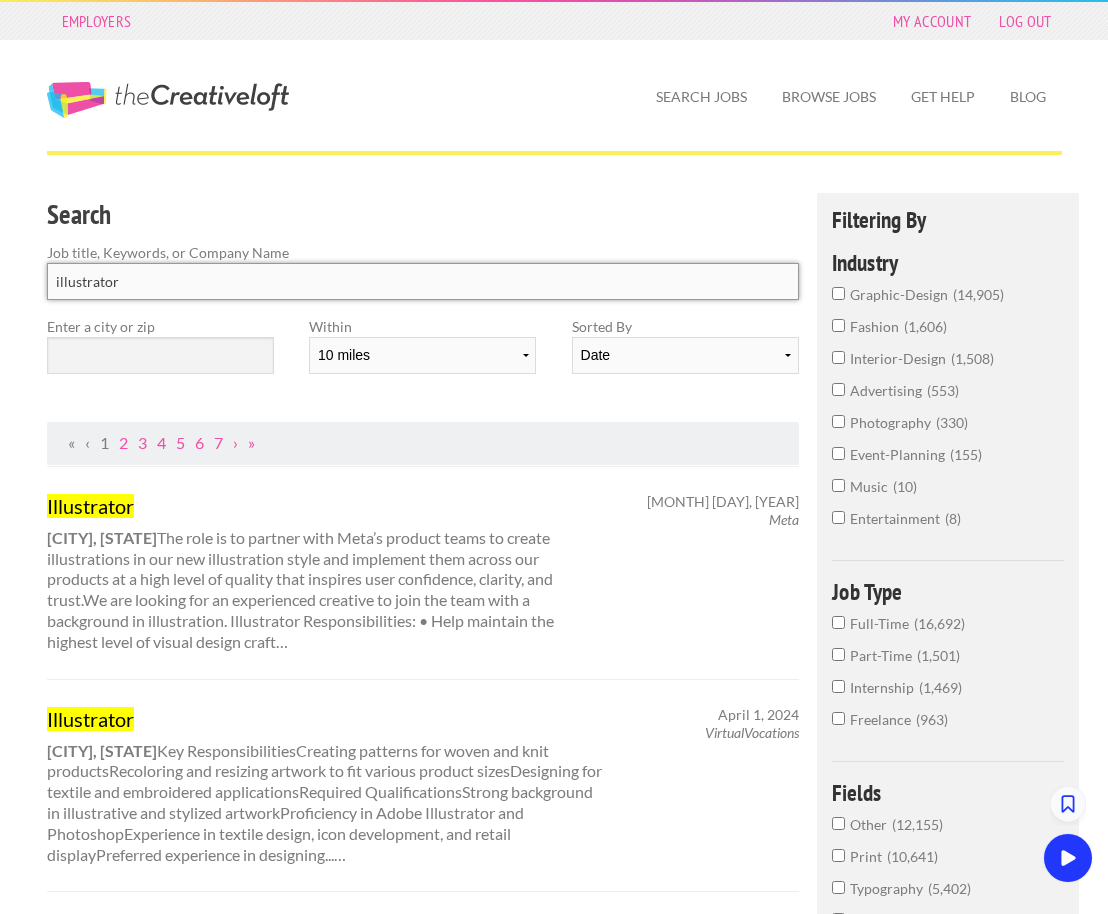 type on "illustrator" 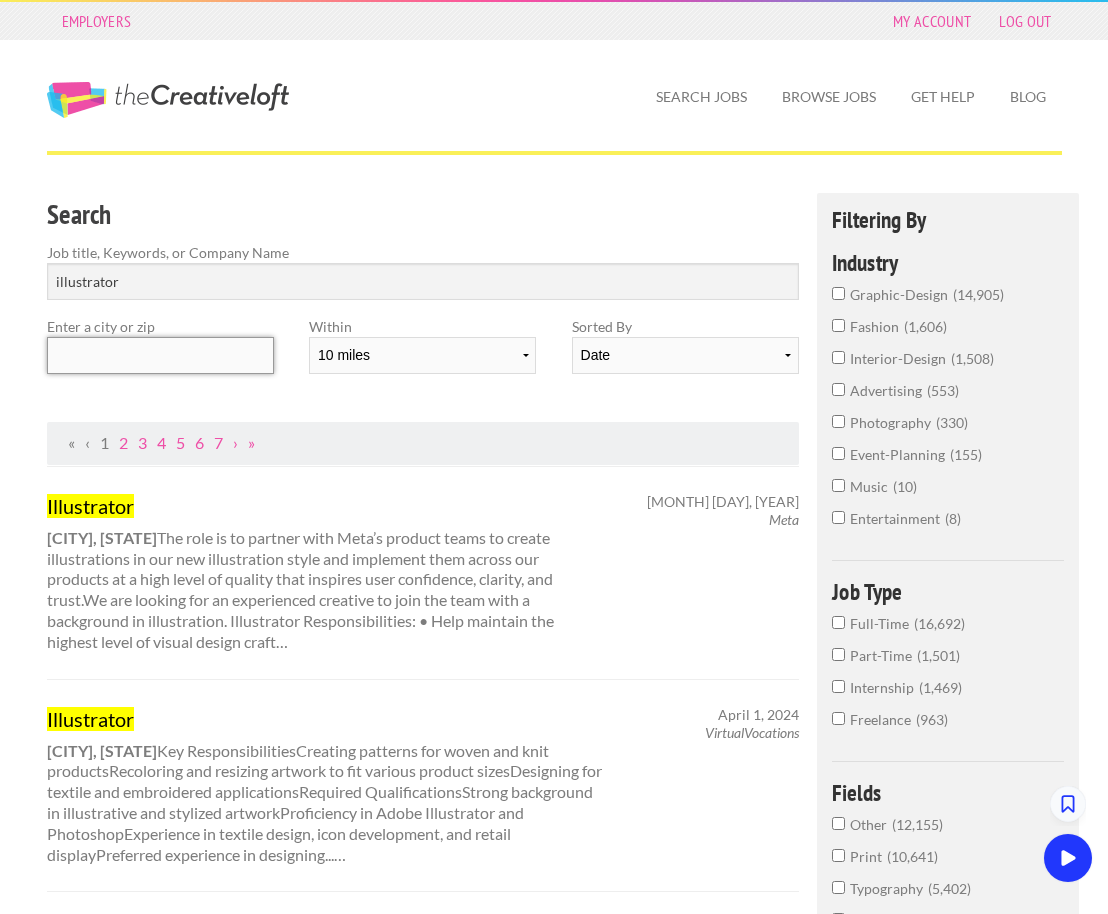 click at bounding box center (160, 355) 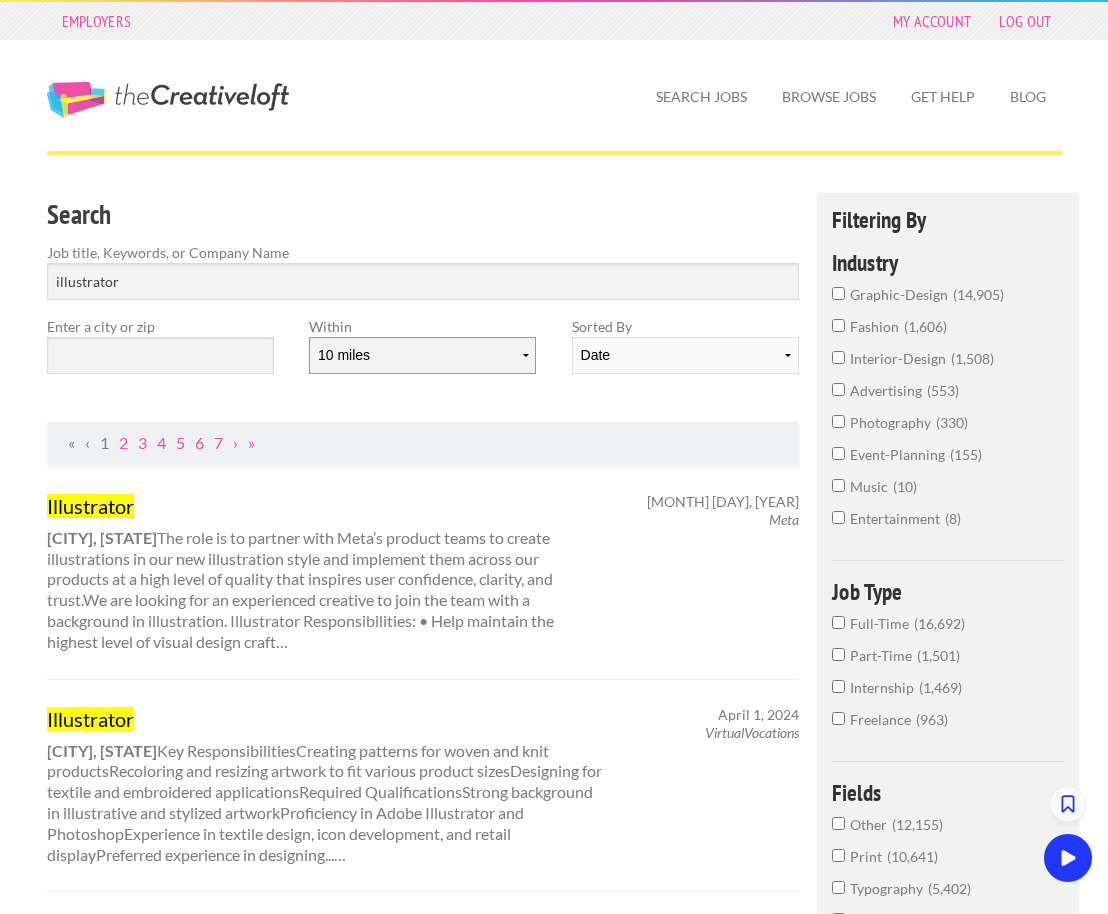 select on "50" 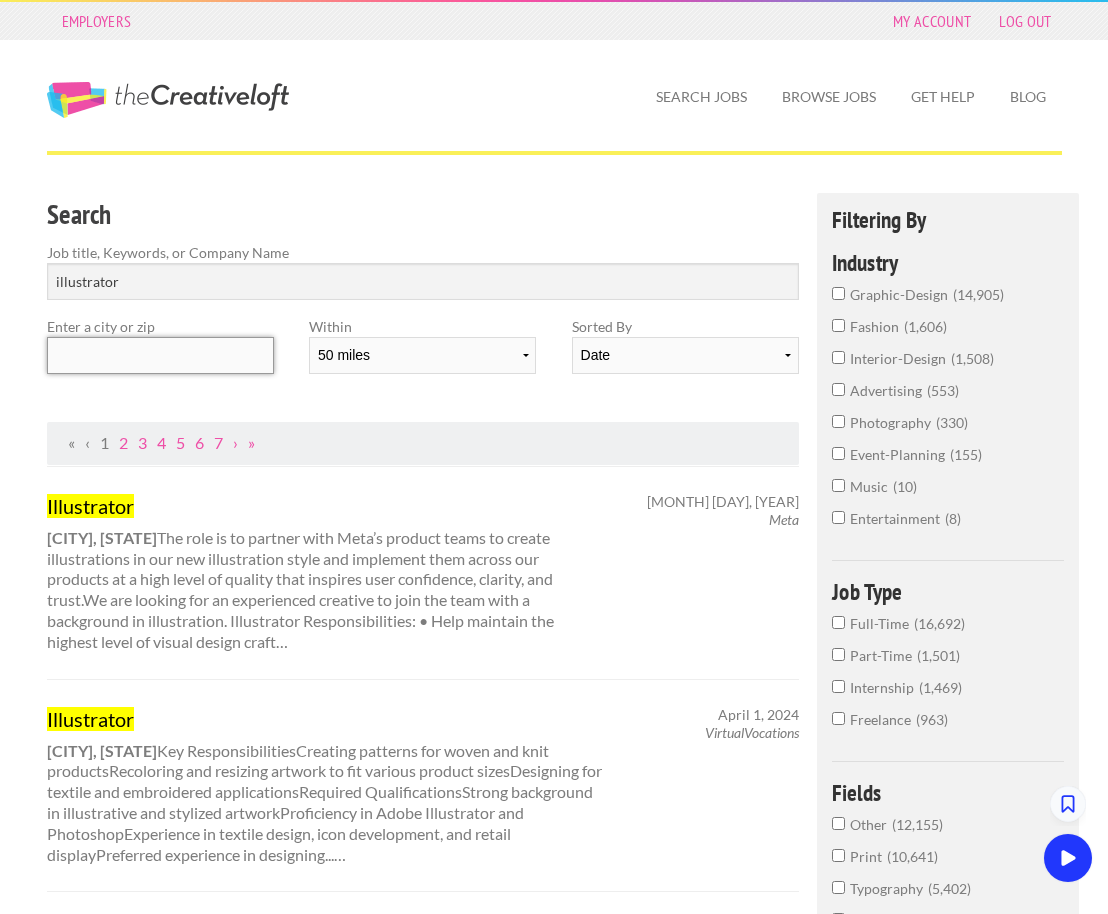 click at bounding box center [160, 355] 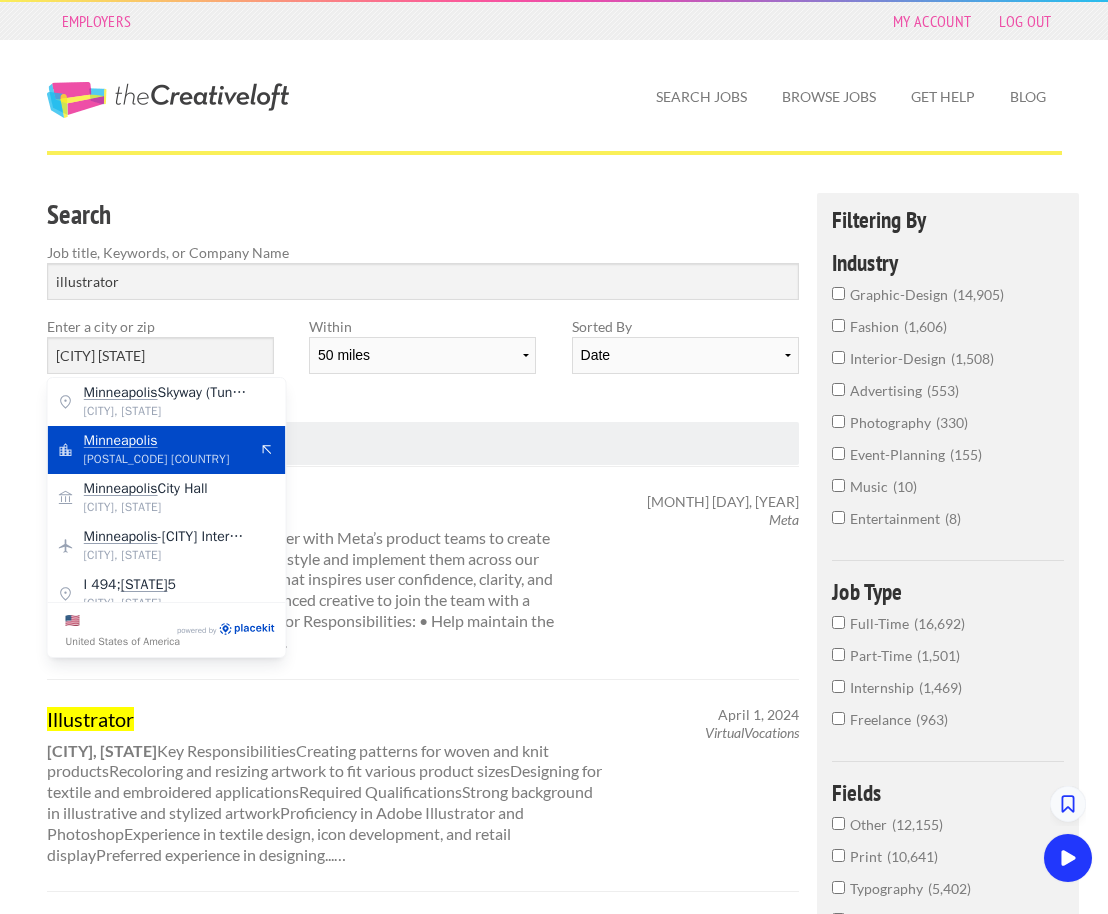 click on "Minneapolis
55401 United States of America" at bounding box center (167, 450) 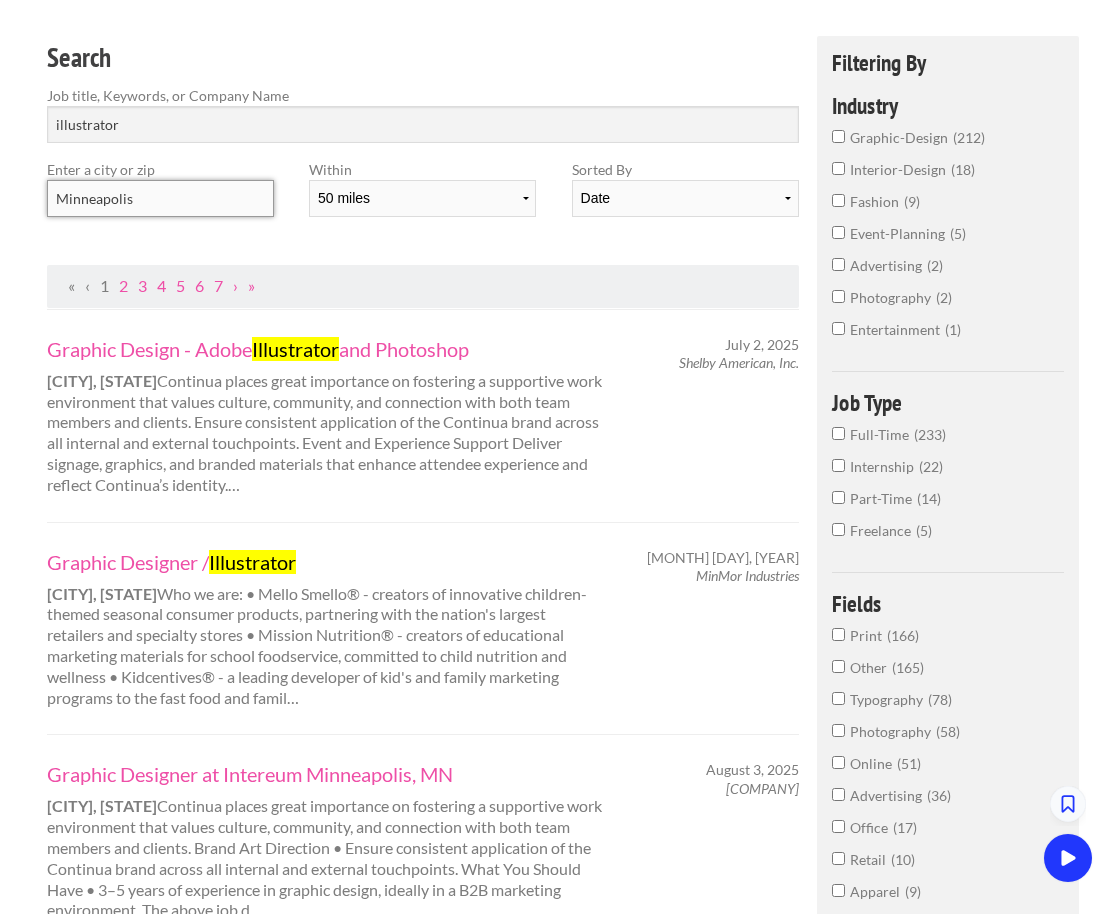 scroll, scrollTop: 185, scrollLeft: 0, axis: vertical 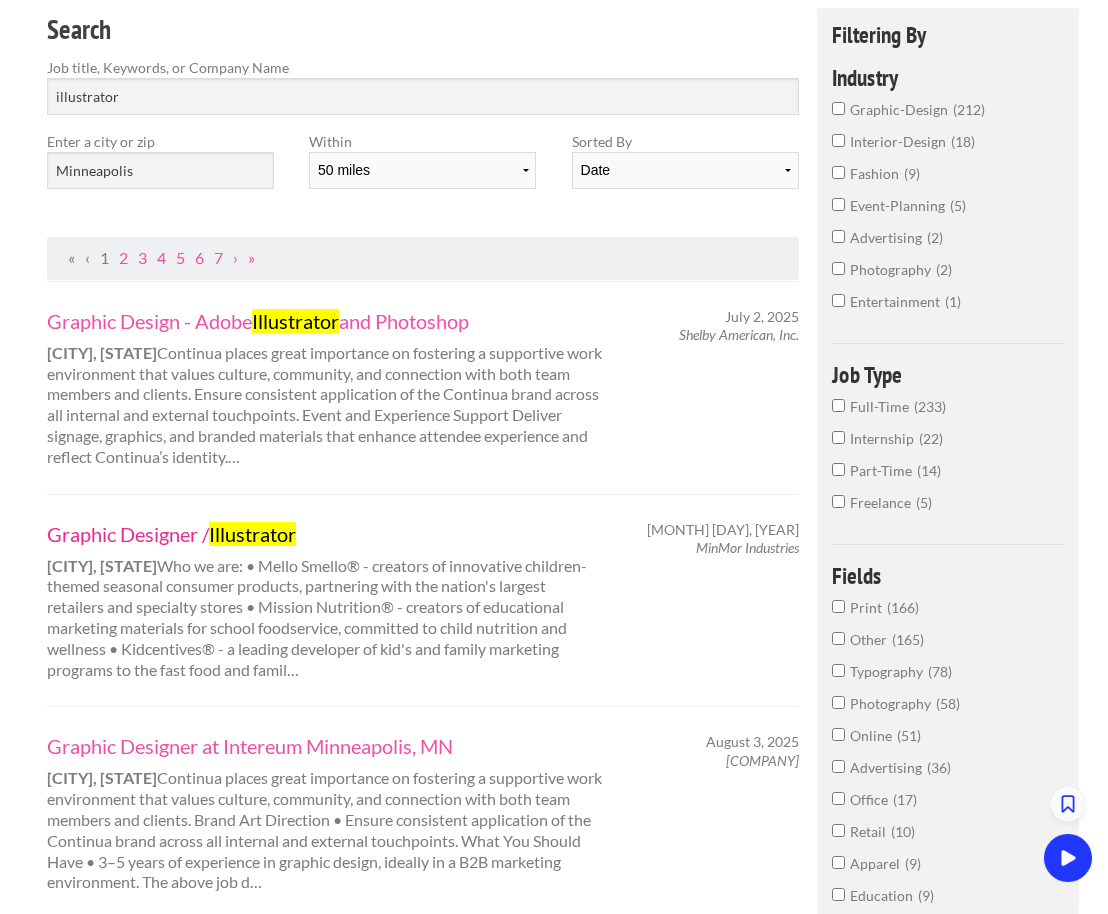 click on "Graphic Designer /  Illustrator" at bounding box center [325, 534] 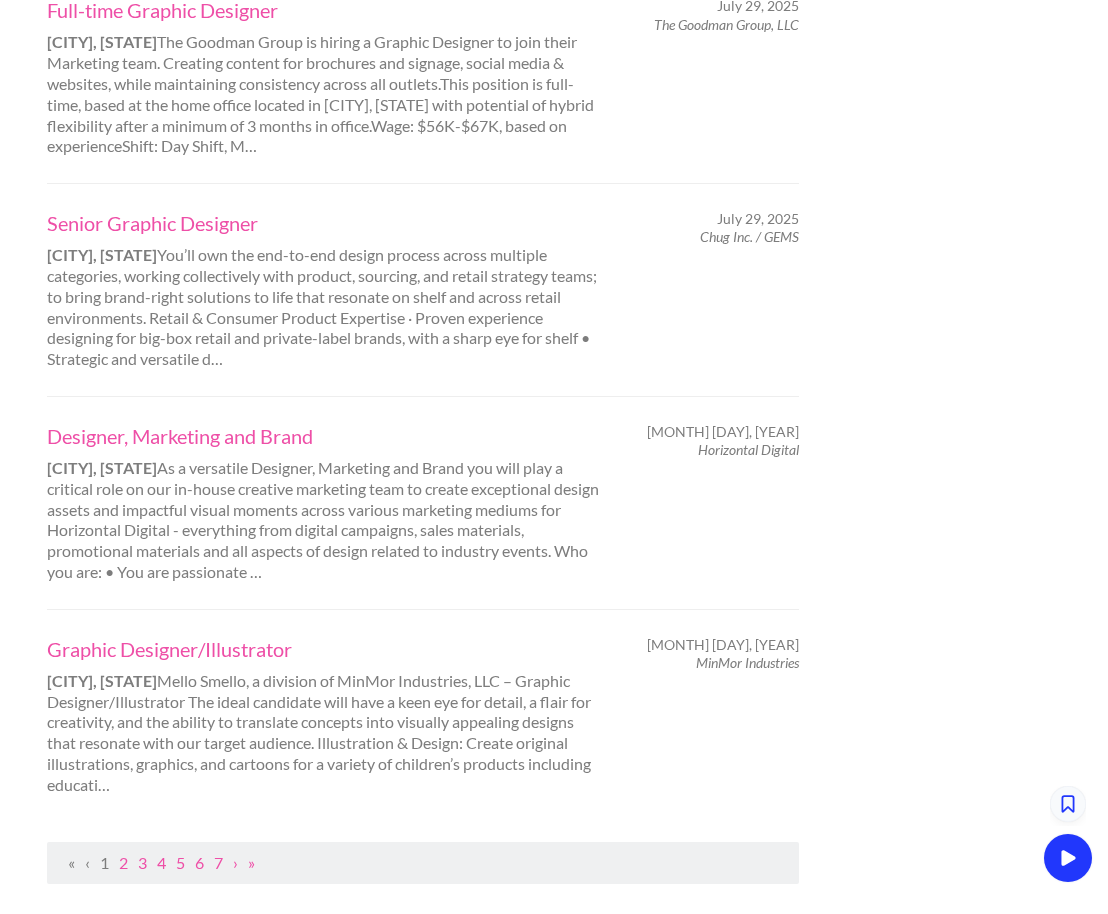 scroll, scrollTop: 1802, scrollLeft: 0, axis: vertical 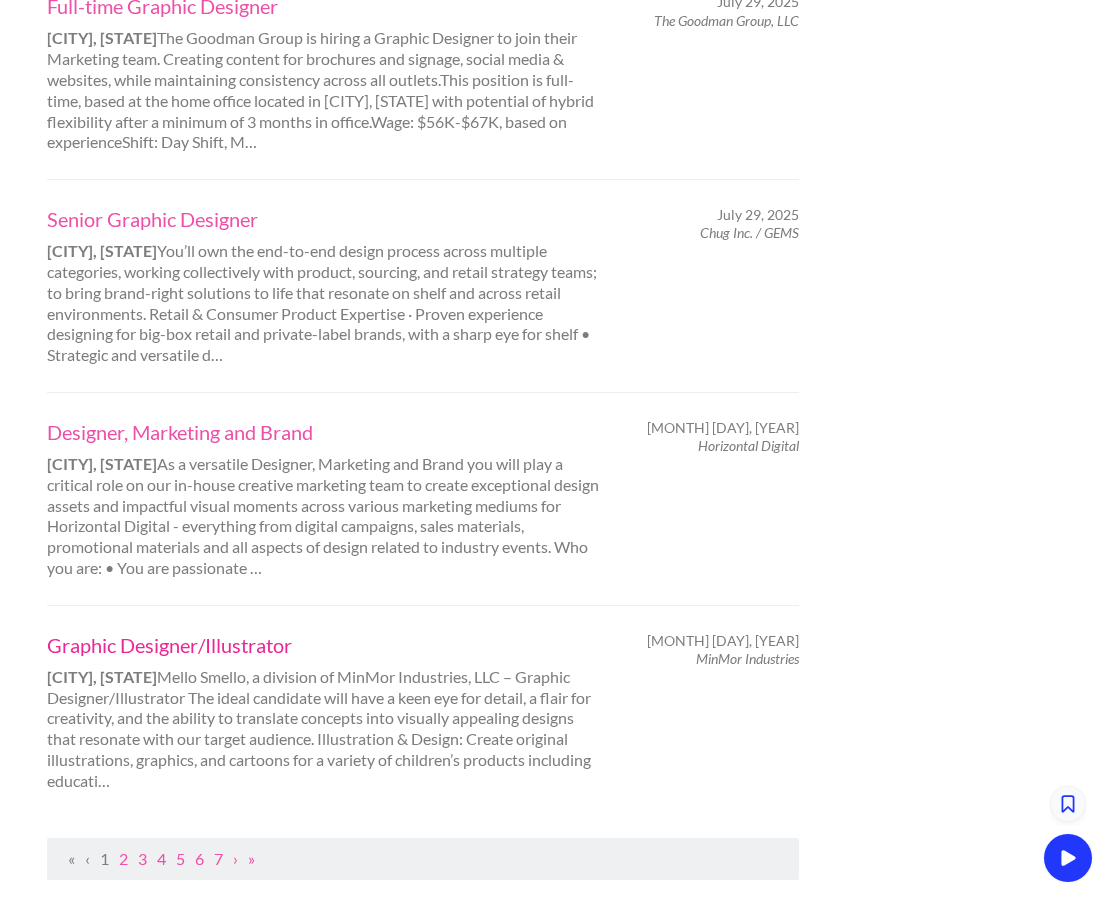 click on "Graphic Designer/Illustrator" at bounding box center (325, 645) 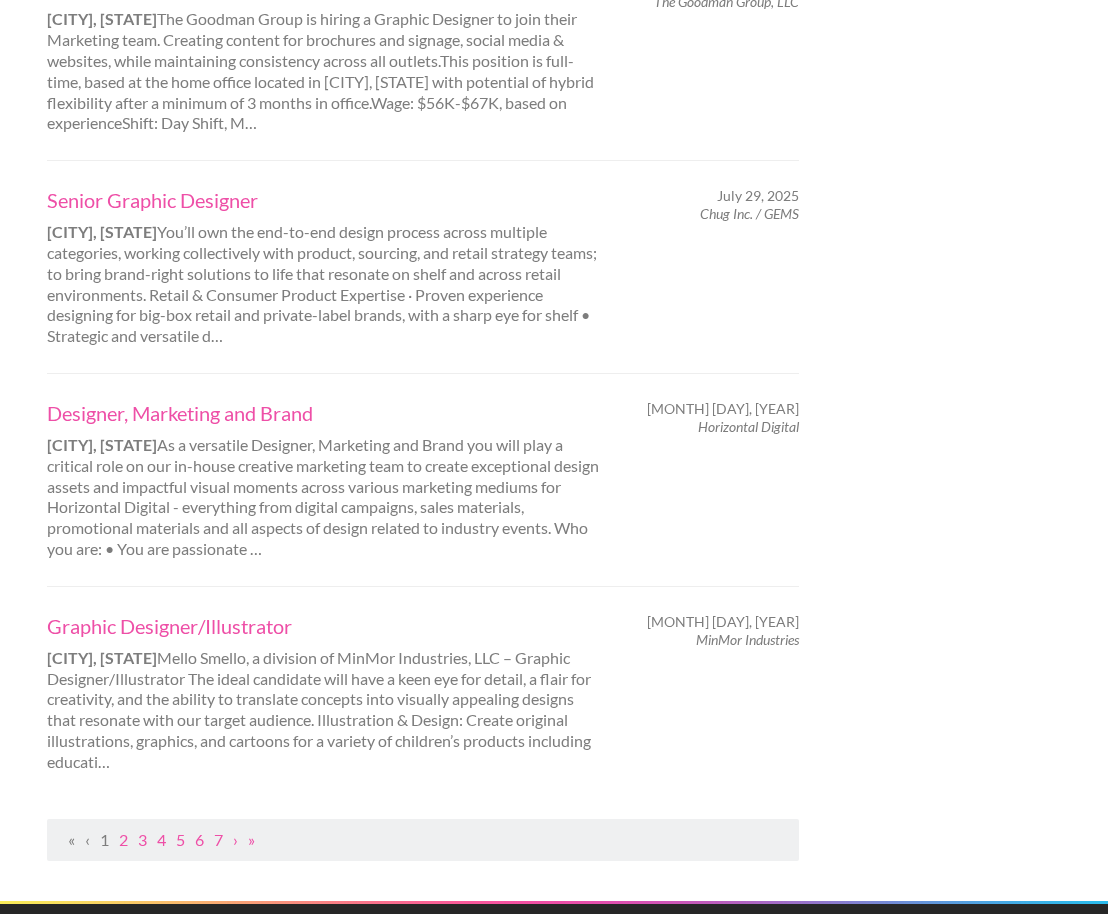 scroll, scrollTop: 1830, scrollLeft: 0, axis: vertical 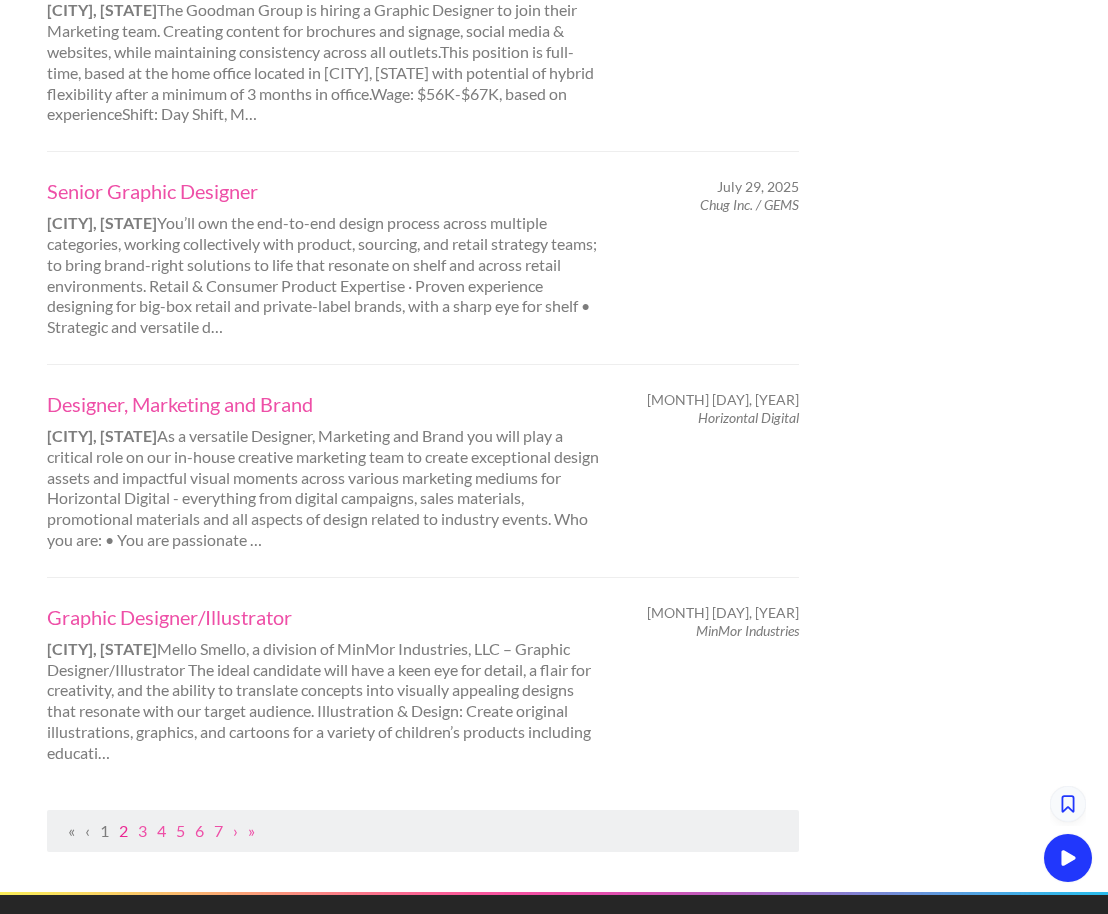 click on "2" at bounding box center [123, 830] 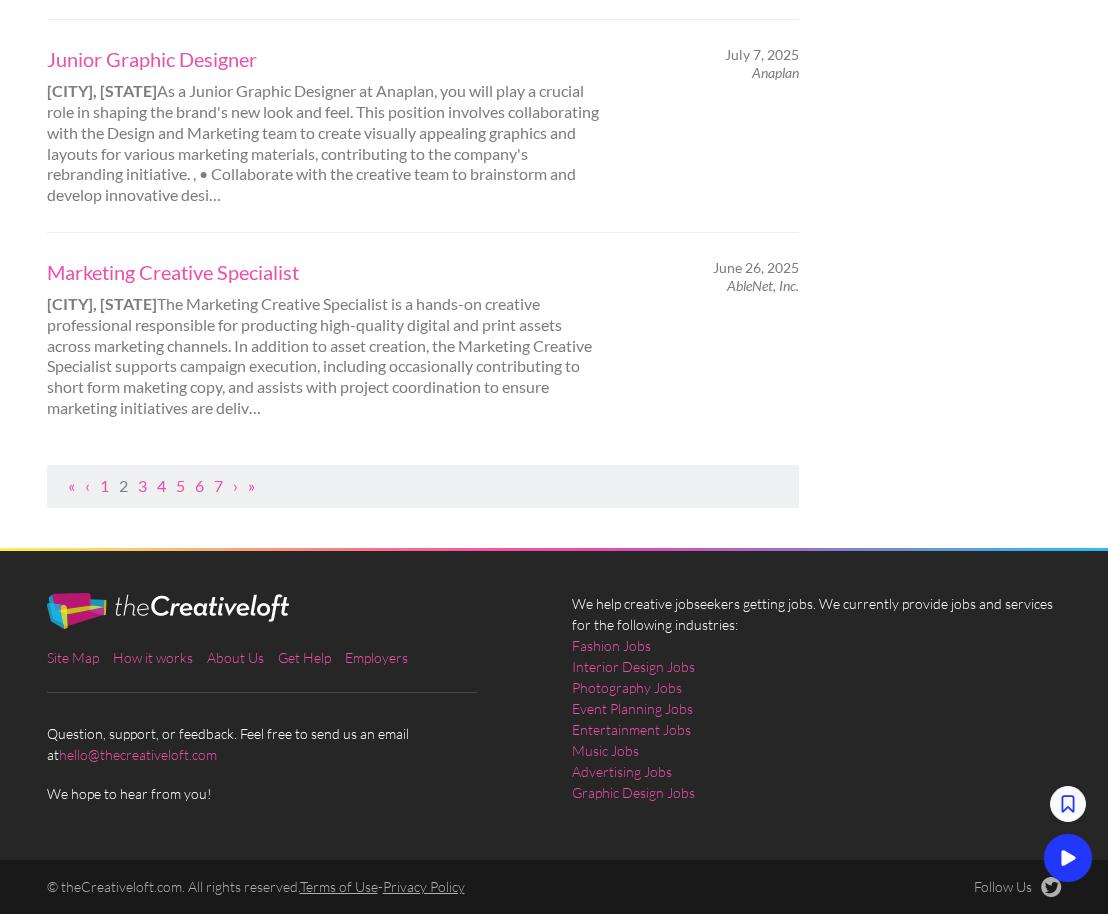 scroll, scrollTop: 2124, scrollLeft: 0, axis: vertical 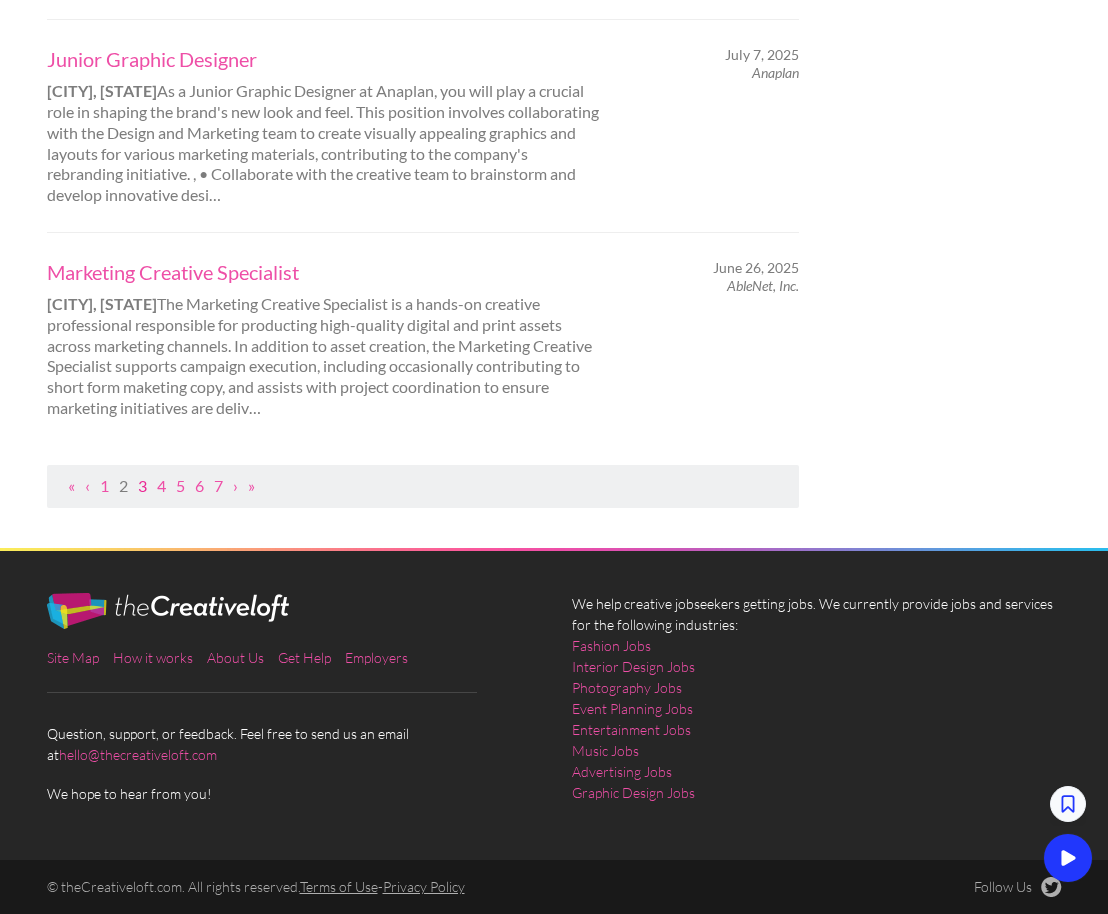 click on "3" at bounding box center [142, 485] 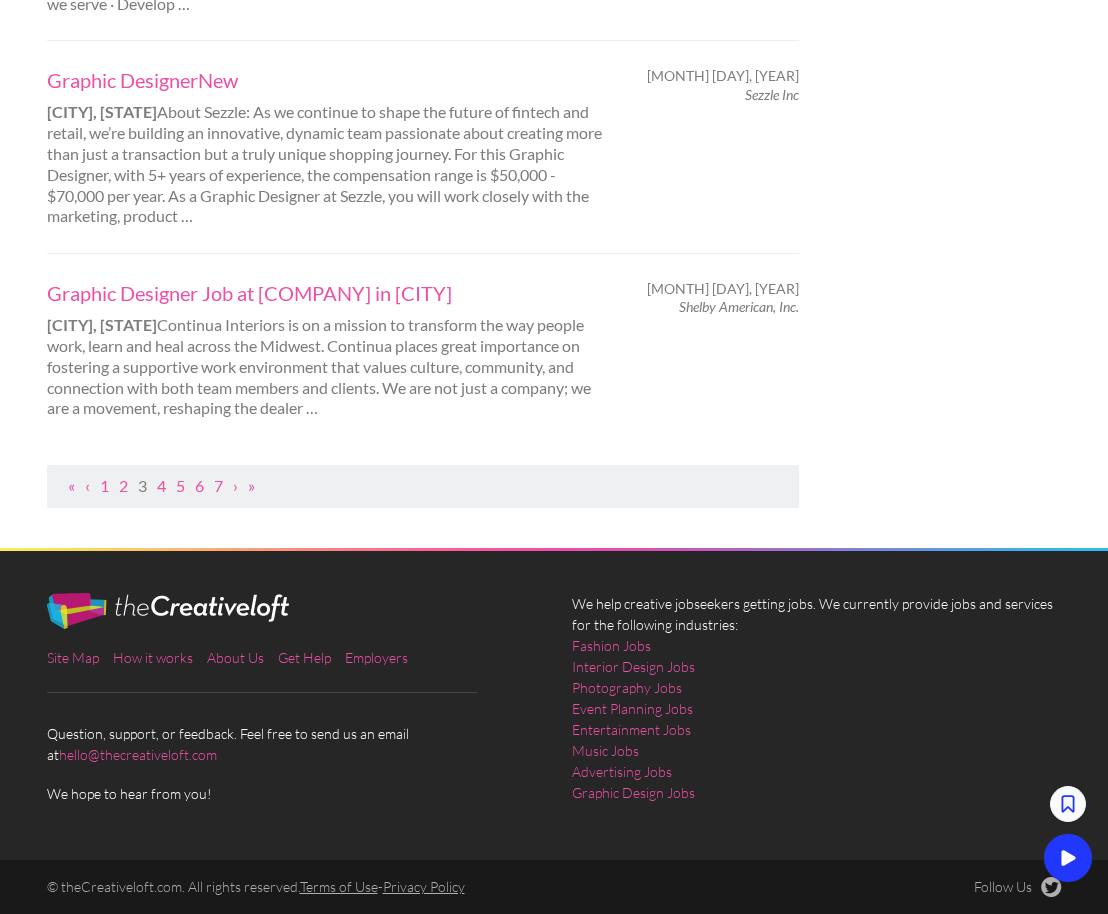 scroll, scrollTop: 2124, scrollLeft: 0, axis: vertical 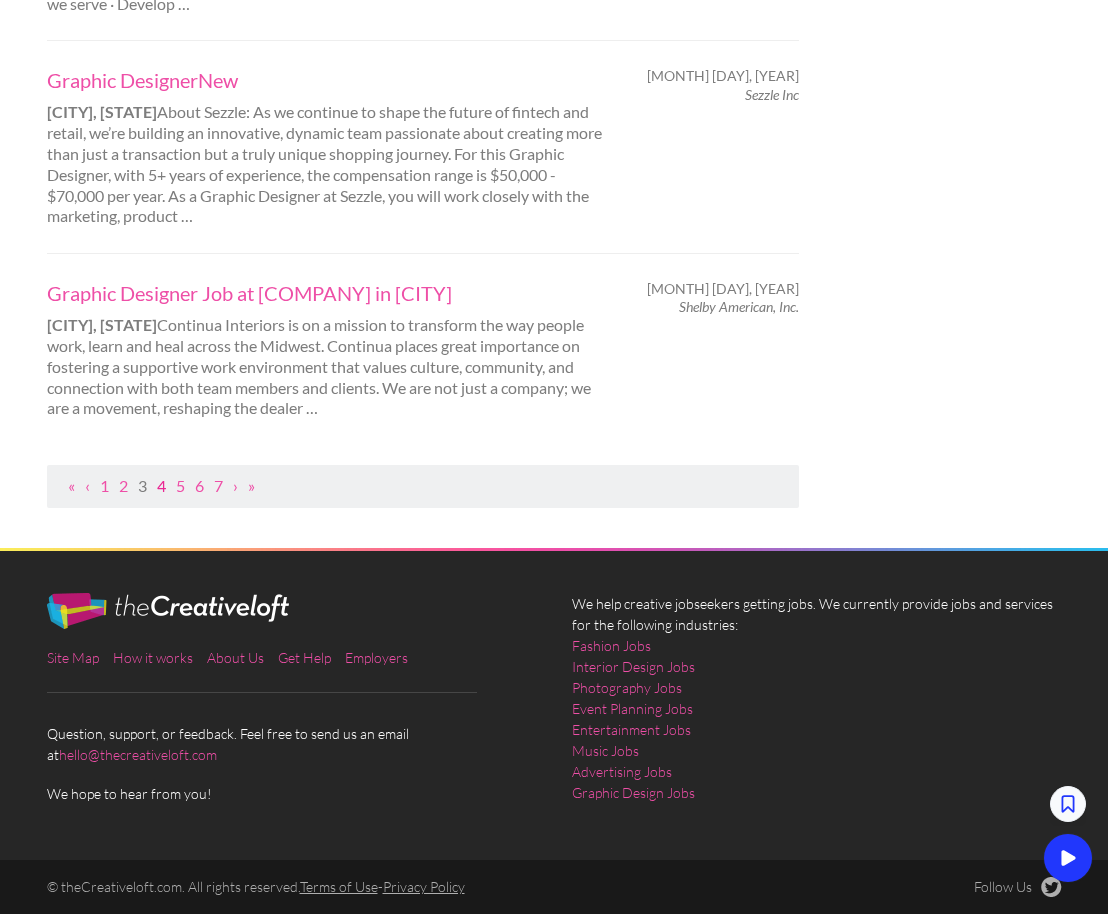 click on "4" at bounding box center [161, 485] 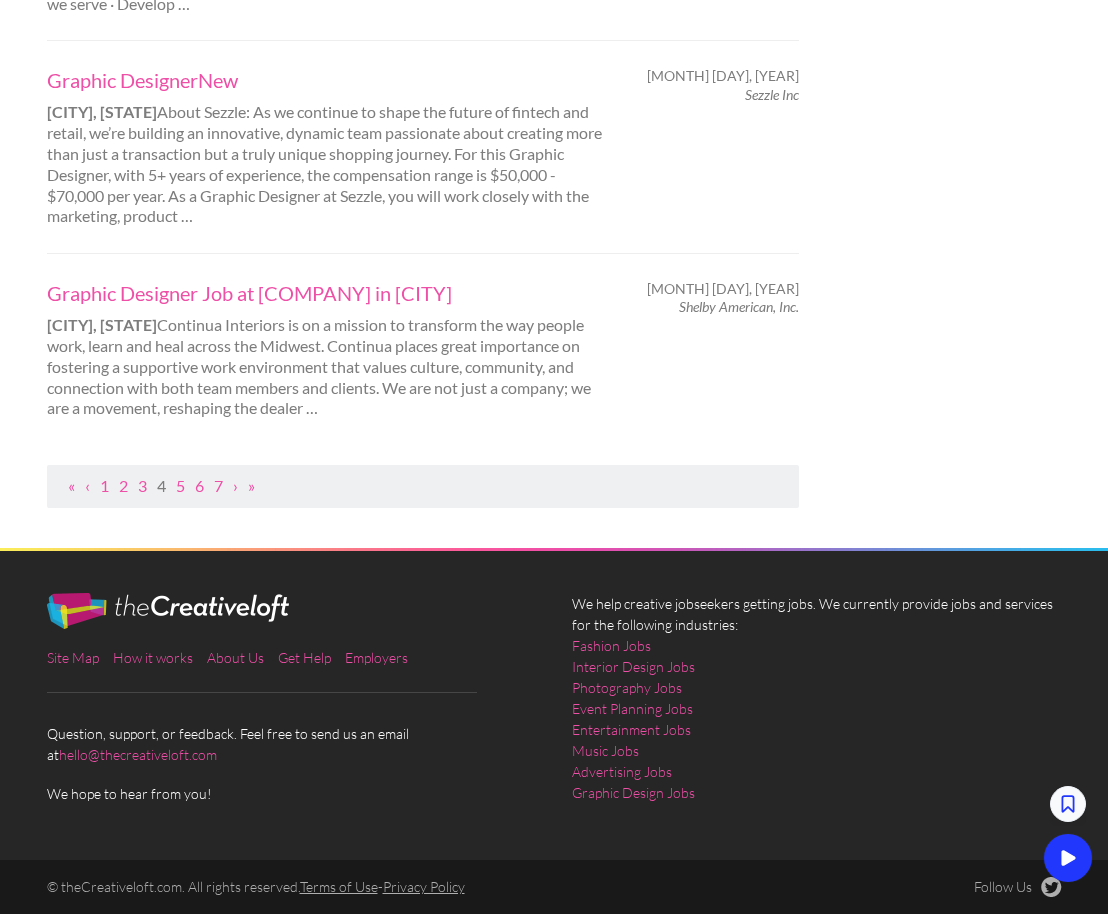 scroll, scrollTop: 0, scrollLeft: 0, axis: both 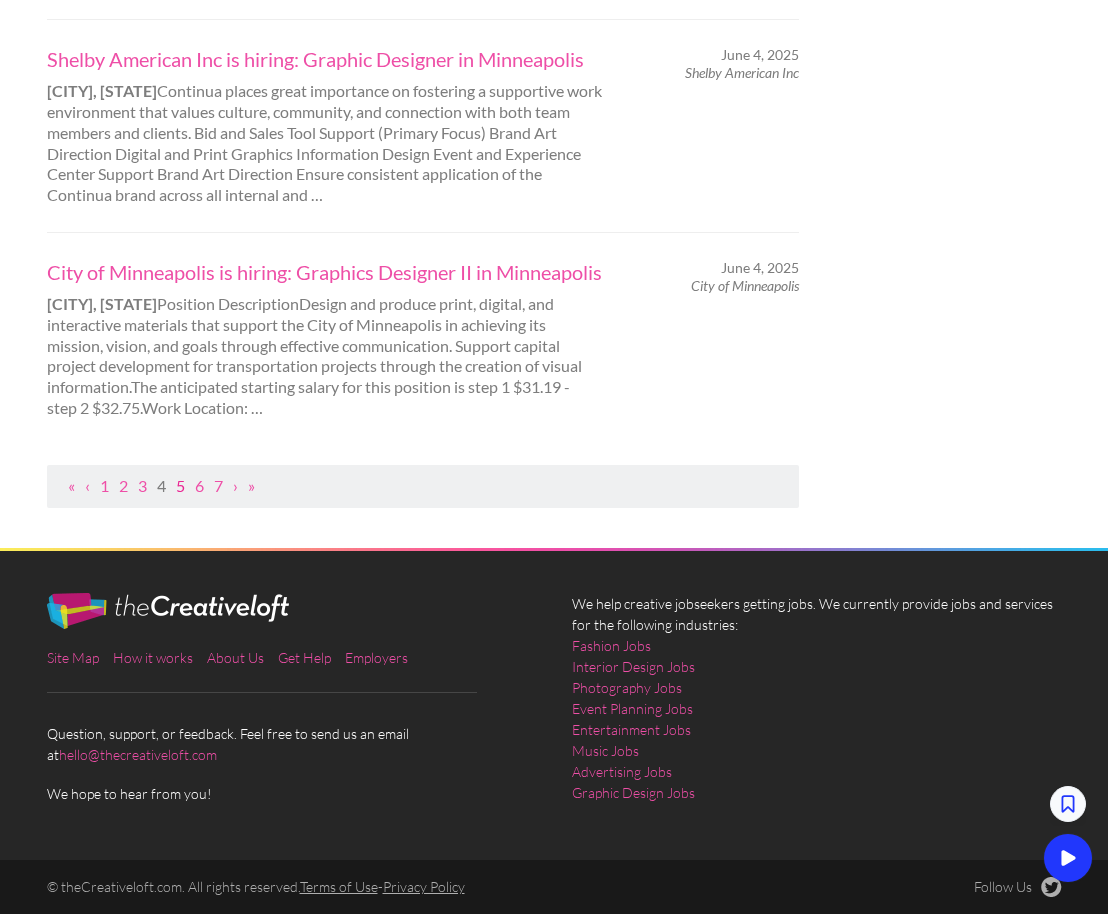 click on "5" at bounding box center (180, 485) 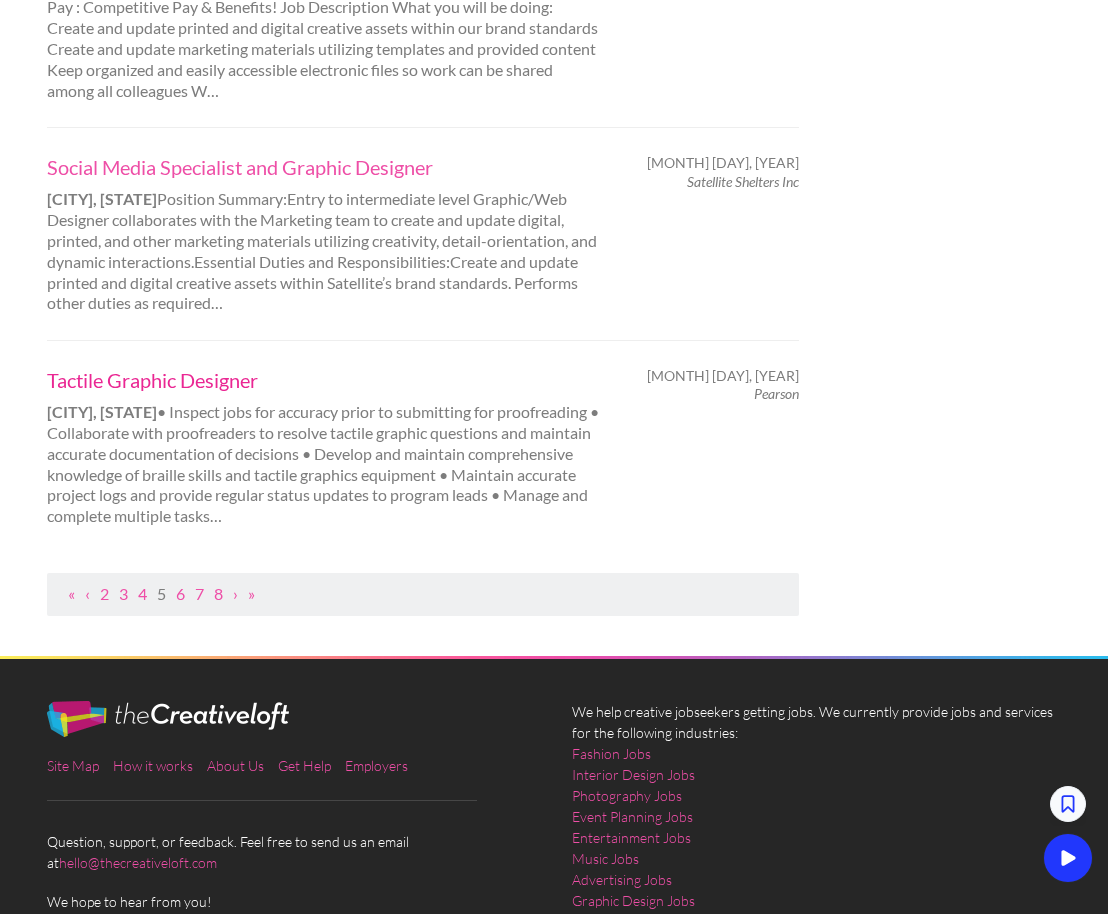 scroll, scrollTop: 1867, scrollLeft: 0, axis: vertical 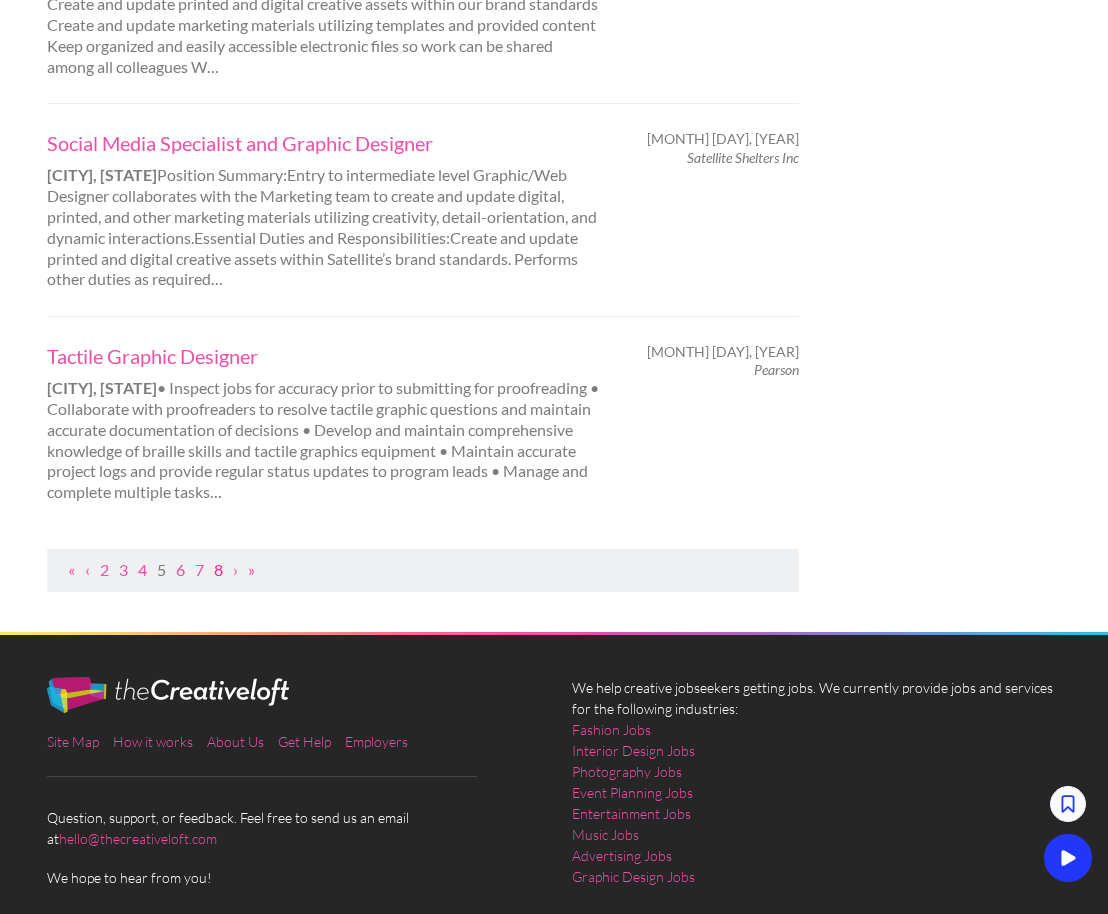 click on "8" at bounding box center (218, 569) 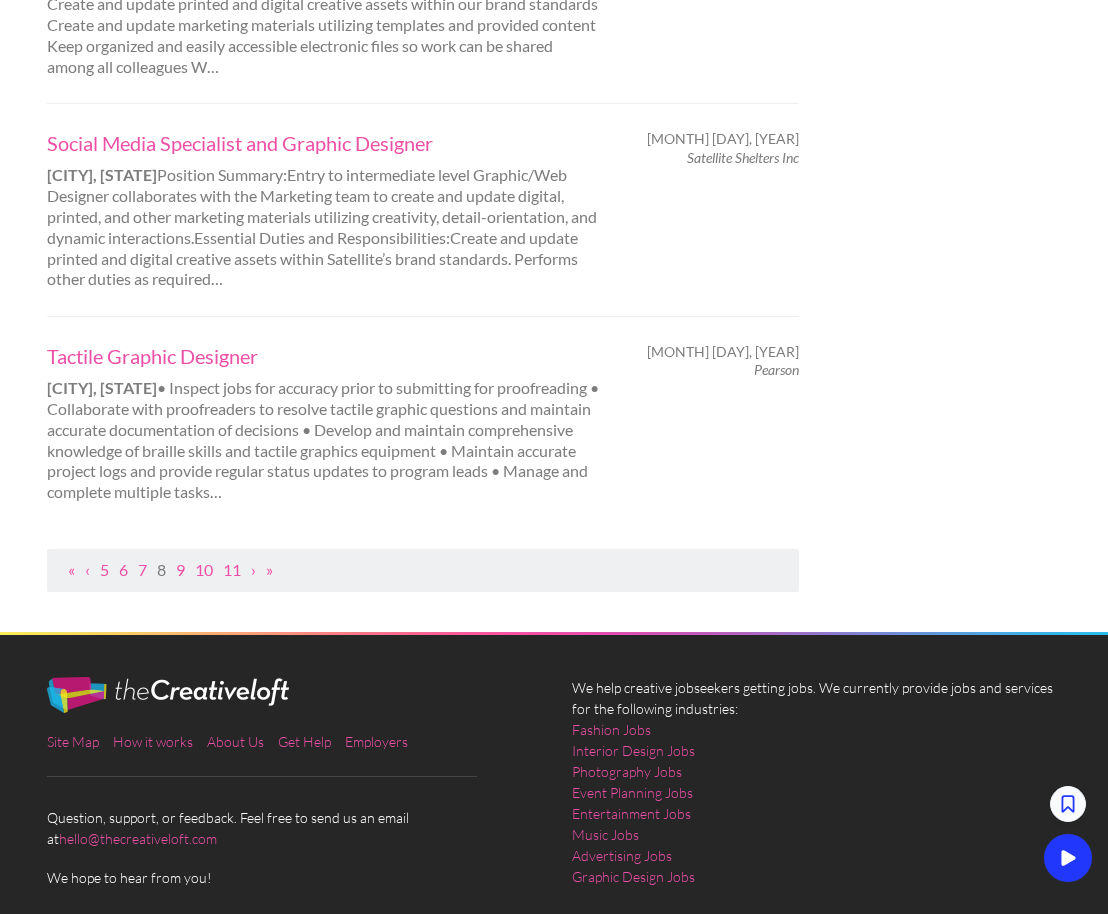 scroll, scrollTop: 0, scrollLeft: 0, axis: both 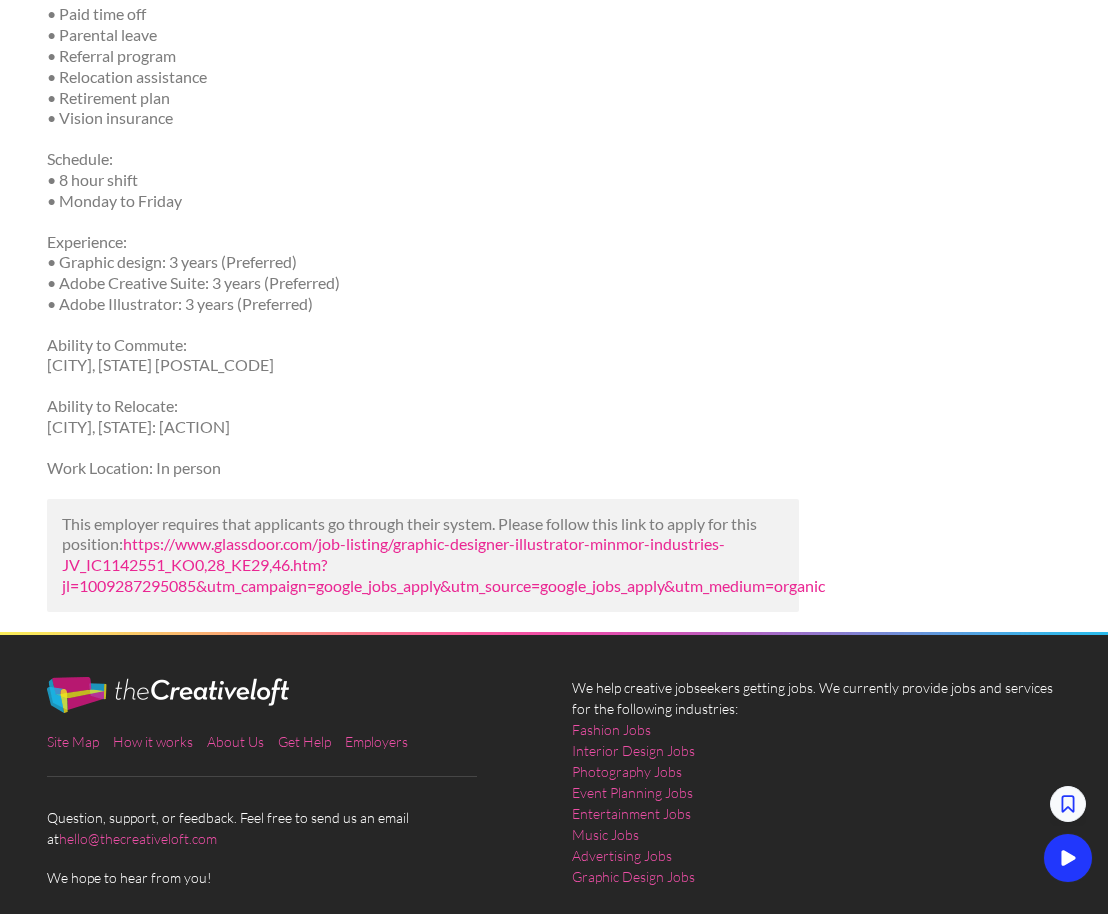 click on "https://www.glassdoor.com/job-listing/graphic-designer-illustrator-minmor-industries-JV_IC1142551_KO0,28_KE29,46.htm?jl=1009287295085&utm_campaign=google_jobs_apply&utm_source=google_jobs_apply&utm_medium=organic" at bounding box center [443, 564] 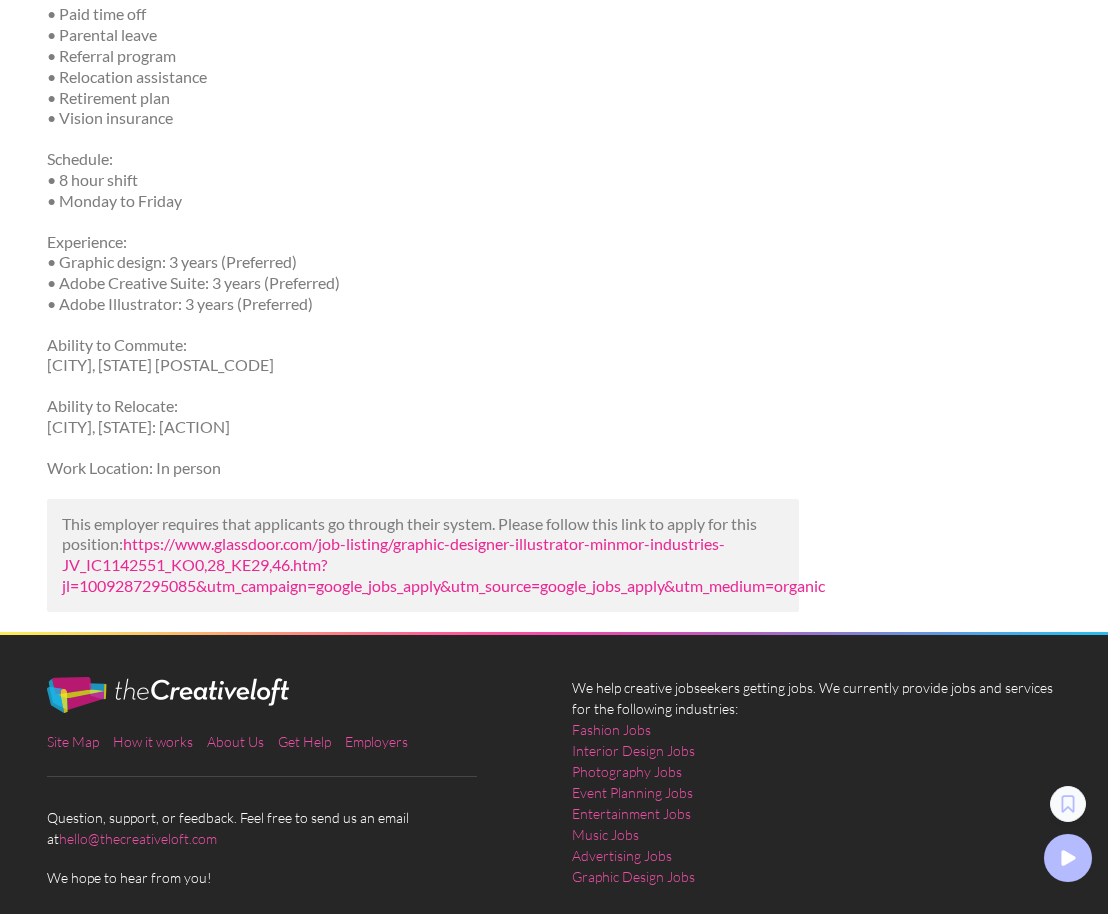 click on "https://www.glassdoor.com/job-listing/graphic-designer-illustrator-minmor-industries-JV_IC1142551_KO0,28_KE29,46.htm?jl=1009287295085&utm_campaign=google_jobs_apply&utm_source=google_jobs_apply&utm_medium=organic" at bounding box center (443, 564) 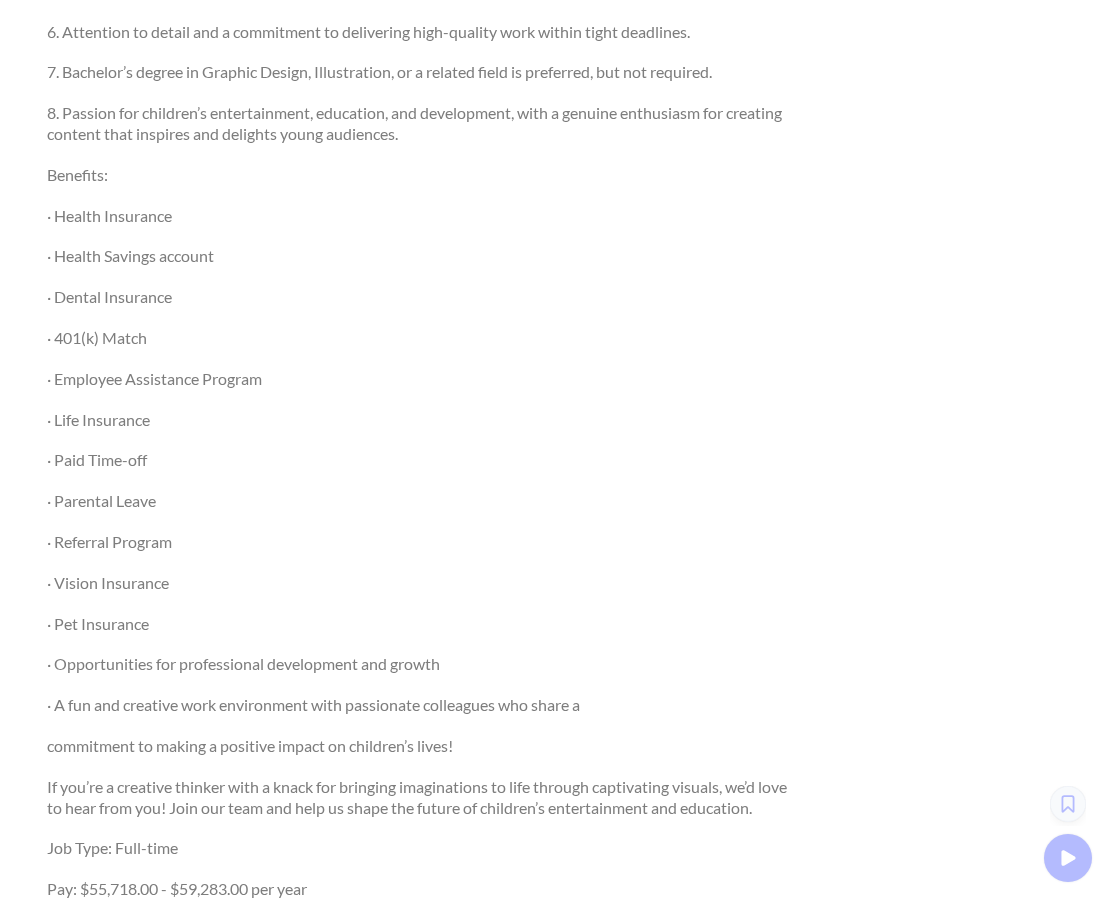 scroll, scrollTop: 1758, scrollLeft: 0, axis: vertical 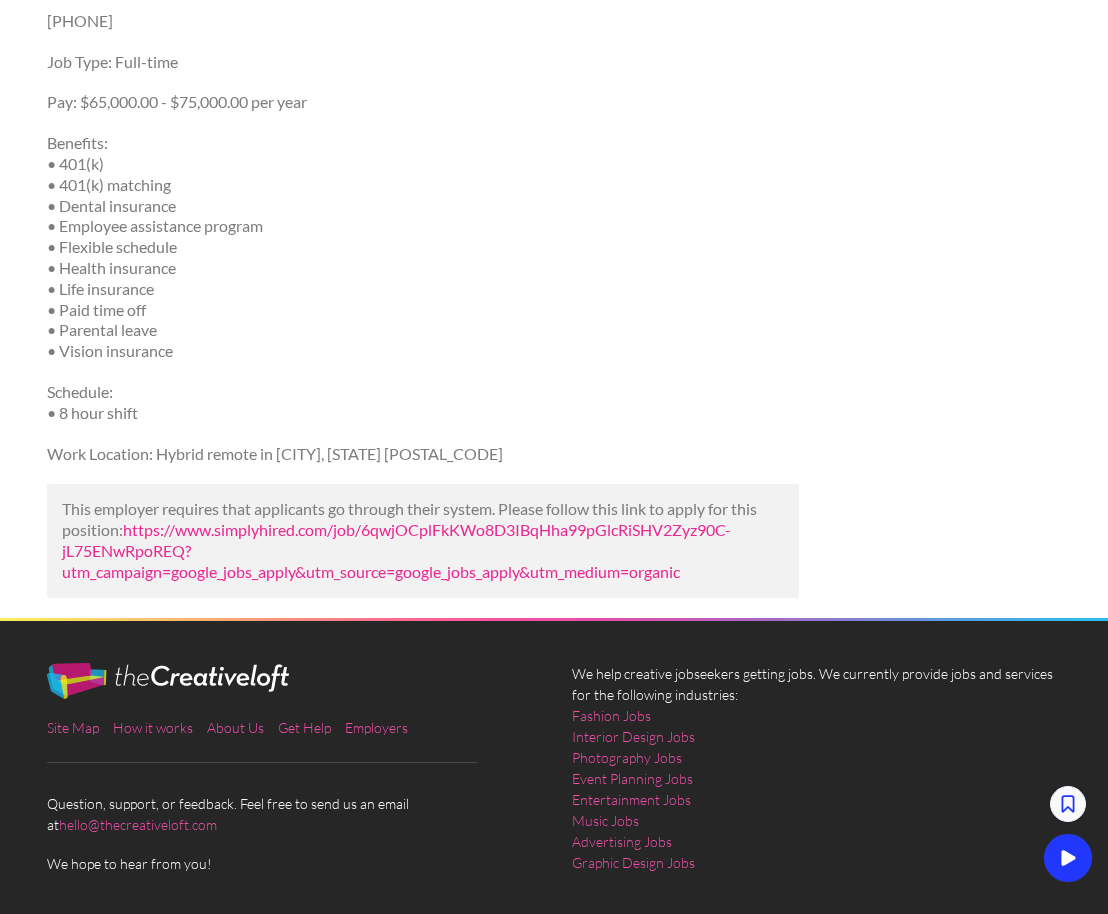 click on "https://www.simplyhired.com/job/6qwjOCplFkKWo8D3IBqHha99pGlcRiSHV2Zyz90C-jL75ENwRpoREQ?utm_campaign=google_jobs_apply&utm_source=google_jobs_apply&utm_medium=organic" at bounding box center (396, 550) 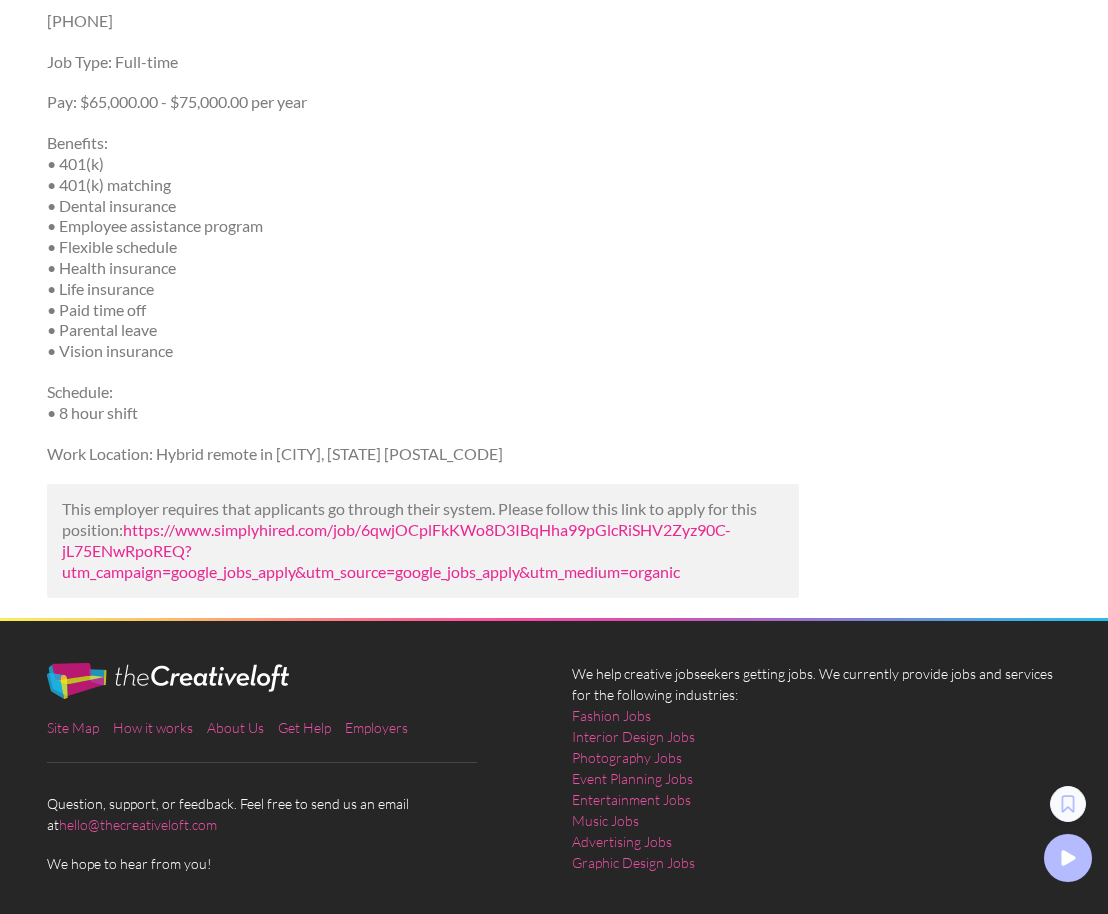 click on "https://www.simplyhired.com/job/6qwjOCplFkKWo8D3IBqHha99pGlcRiSHV2Zyz90C-jL75ENwRpoREQ?utm_campaign=google_jobs_apply&utm_source=google_jobs_apply&utm_medium=organic" at bounding box center [396, 550] 